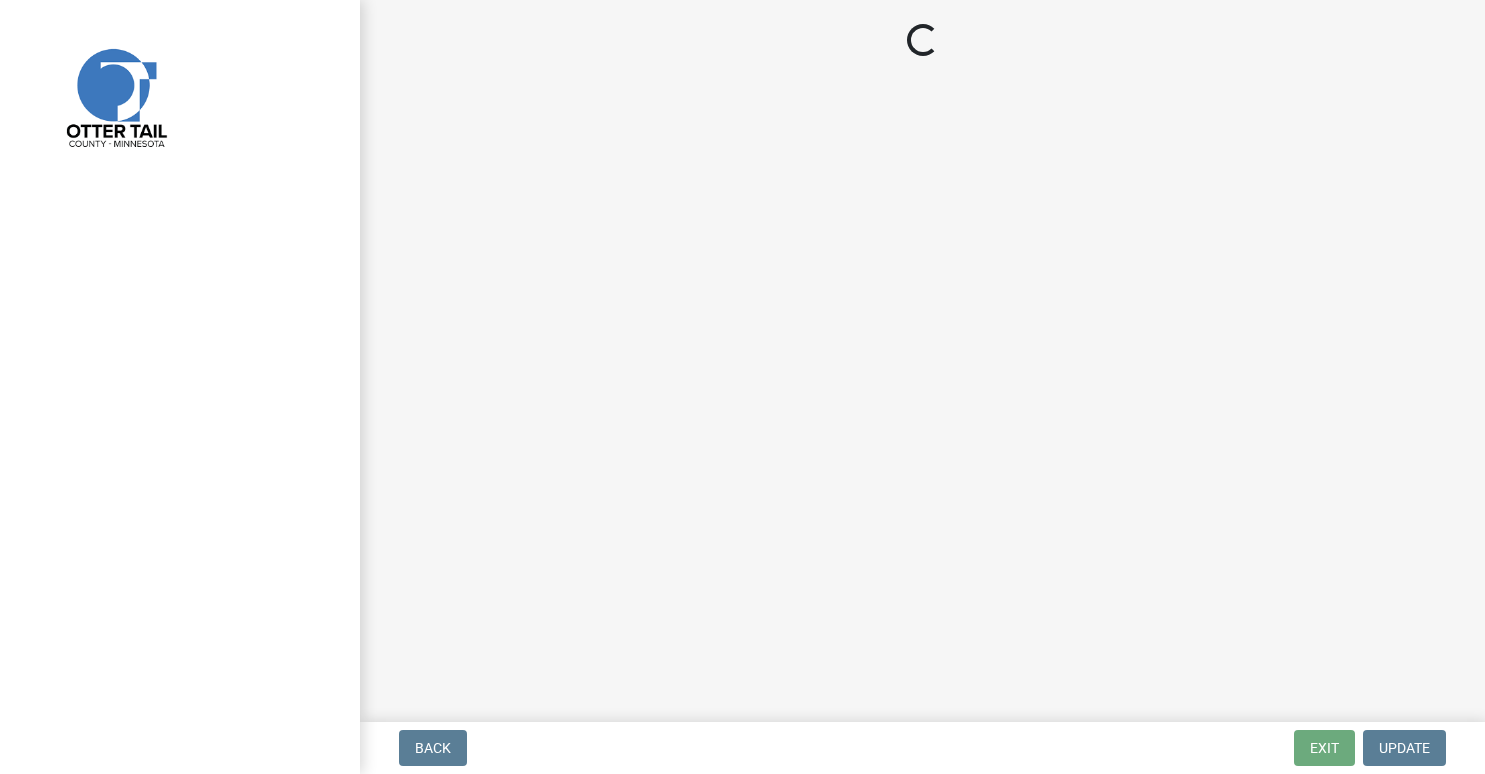scroll, scrollTop: 0, scrollLeft: 0, axis: both 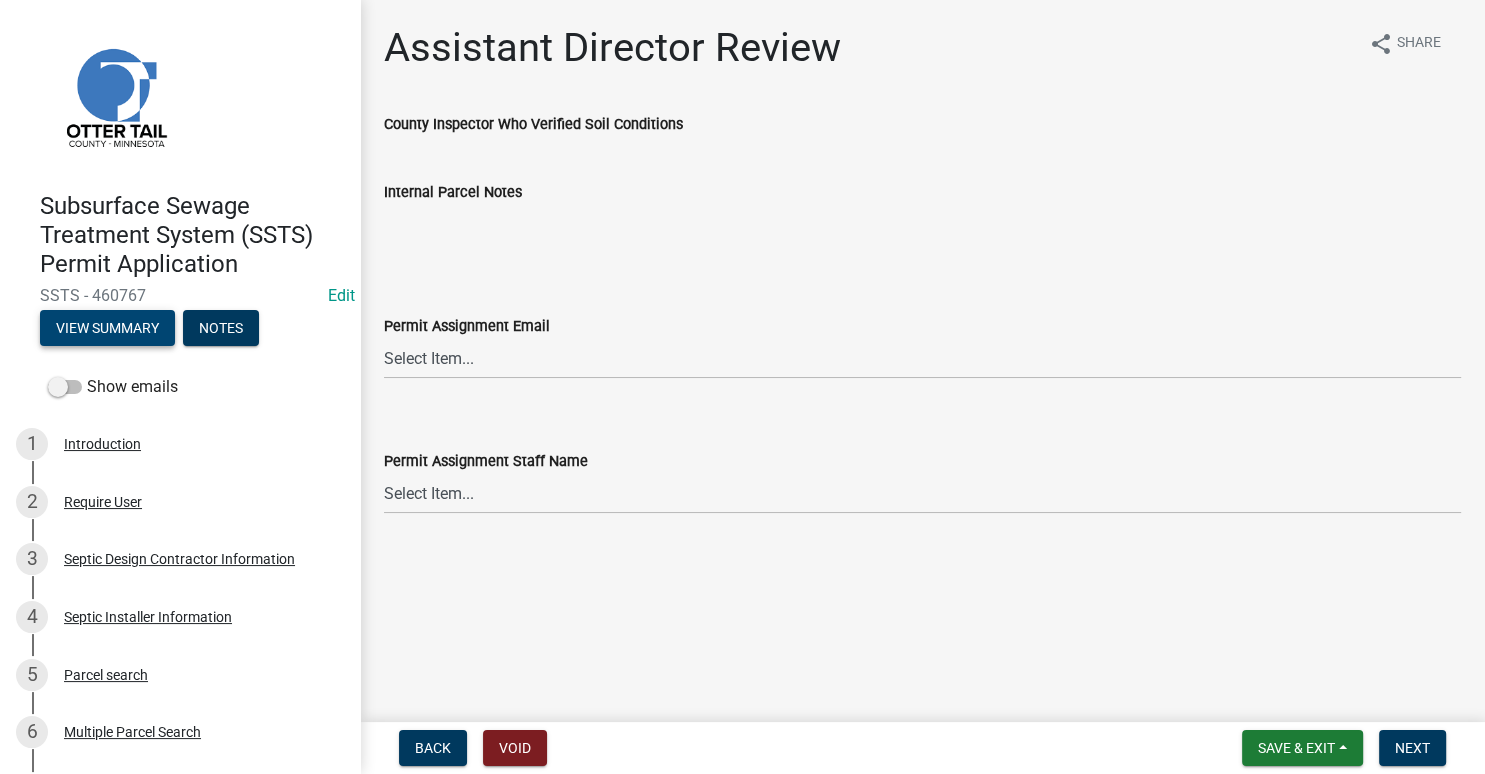 click on "View Summary" at bounding box center [107, 328] 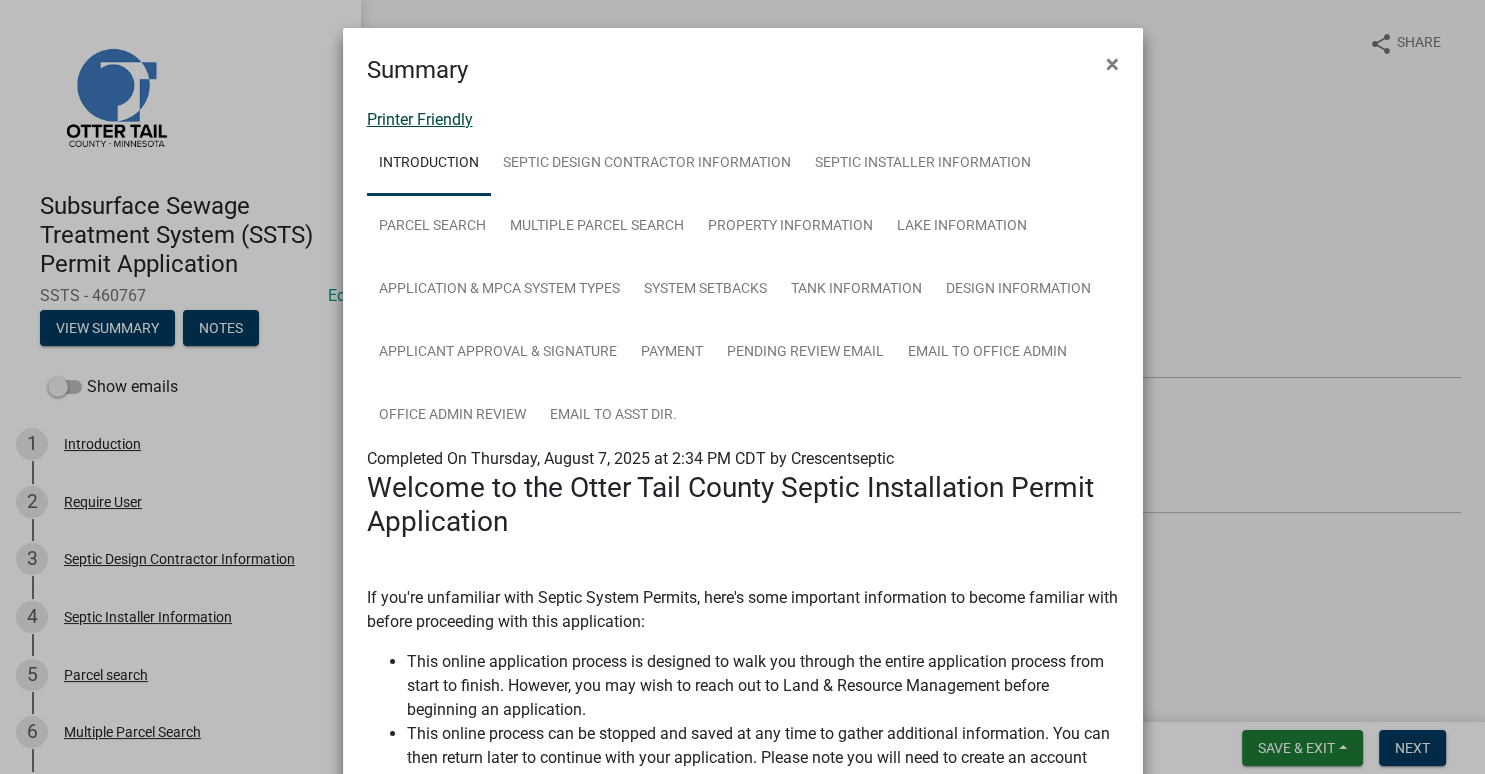 click on "Printer Friendly" 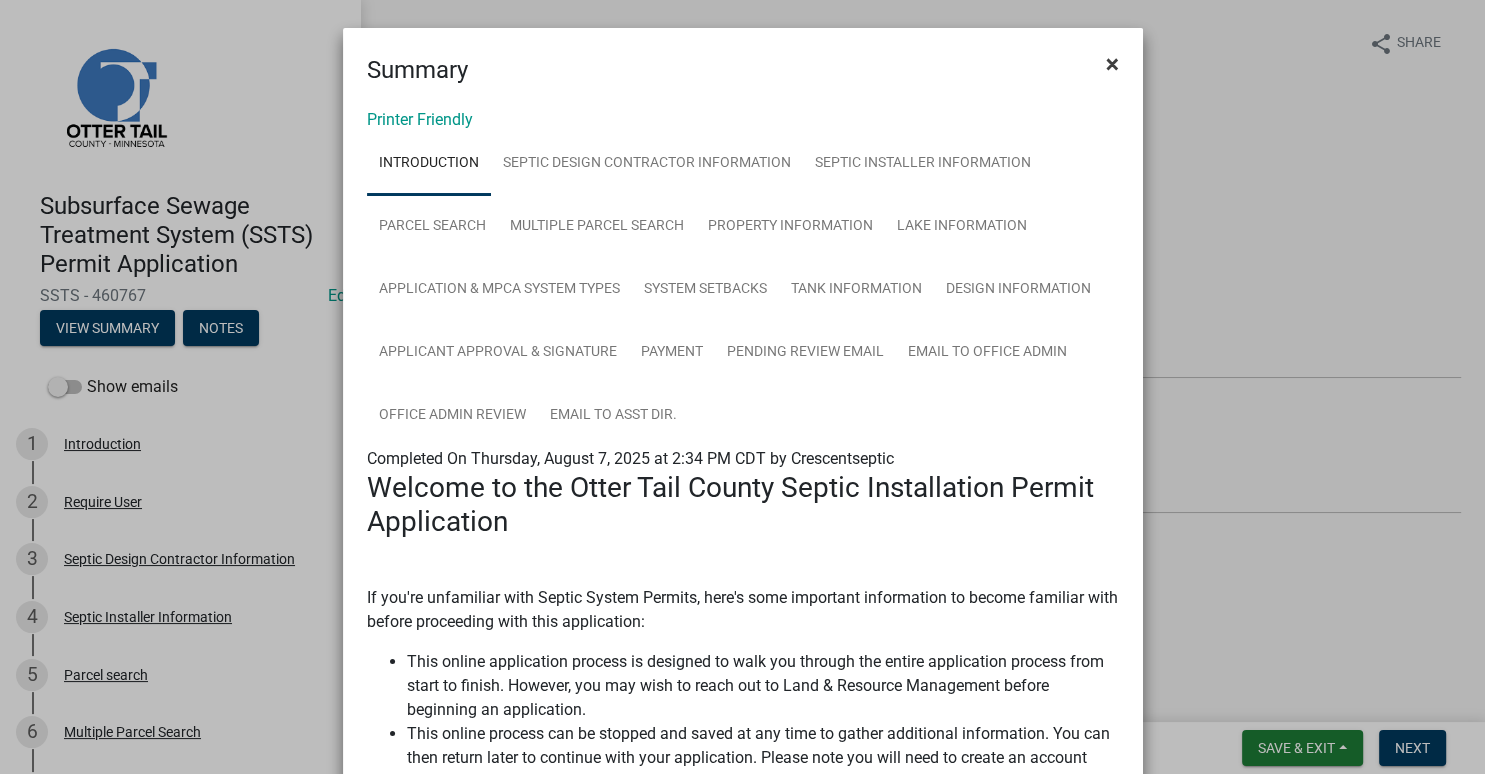 click on "×" 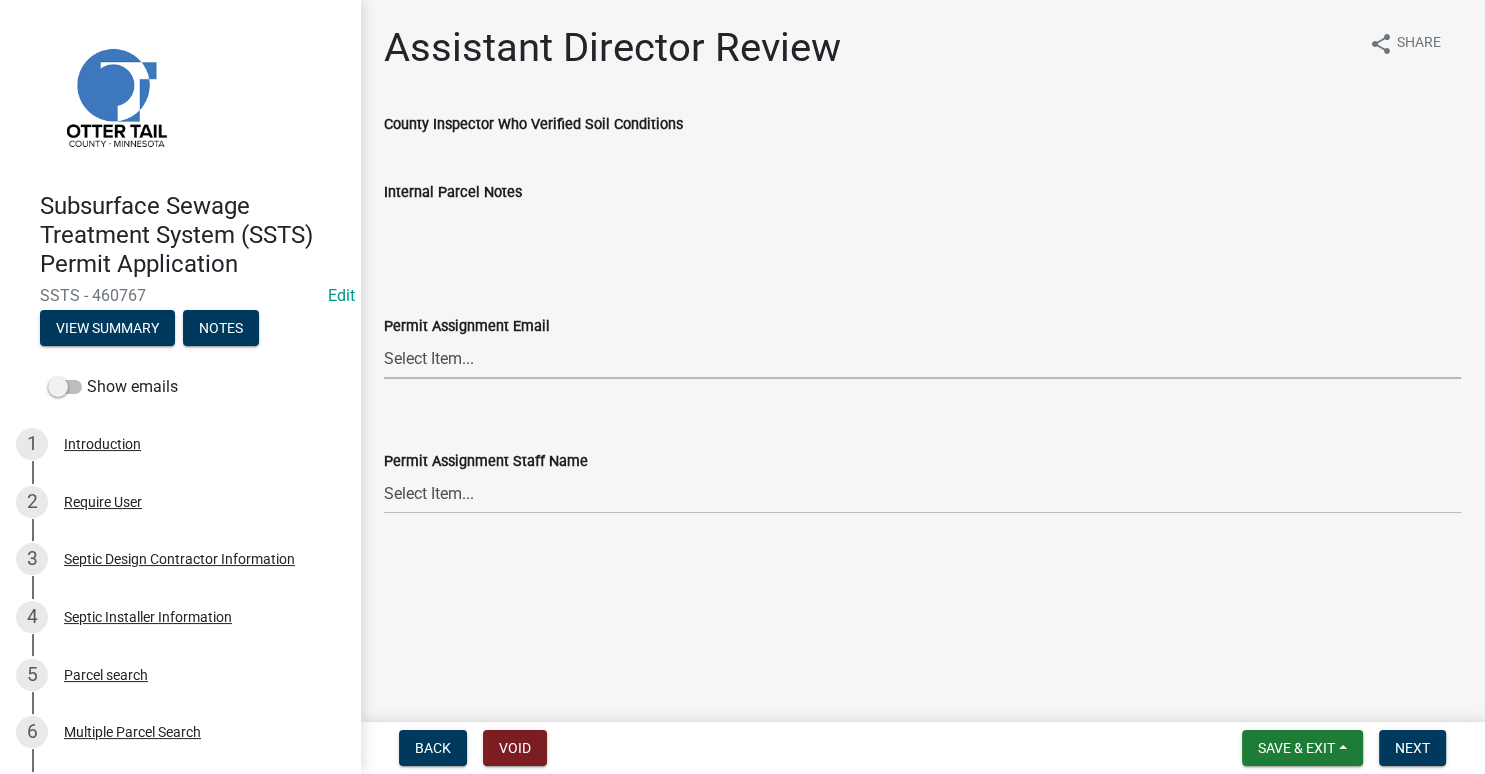 click on "Sheila Dahl (sdahl@ottertailcounty.gov)" at bounding box center (0, 0) 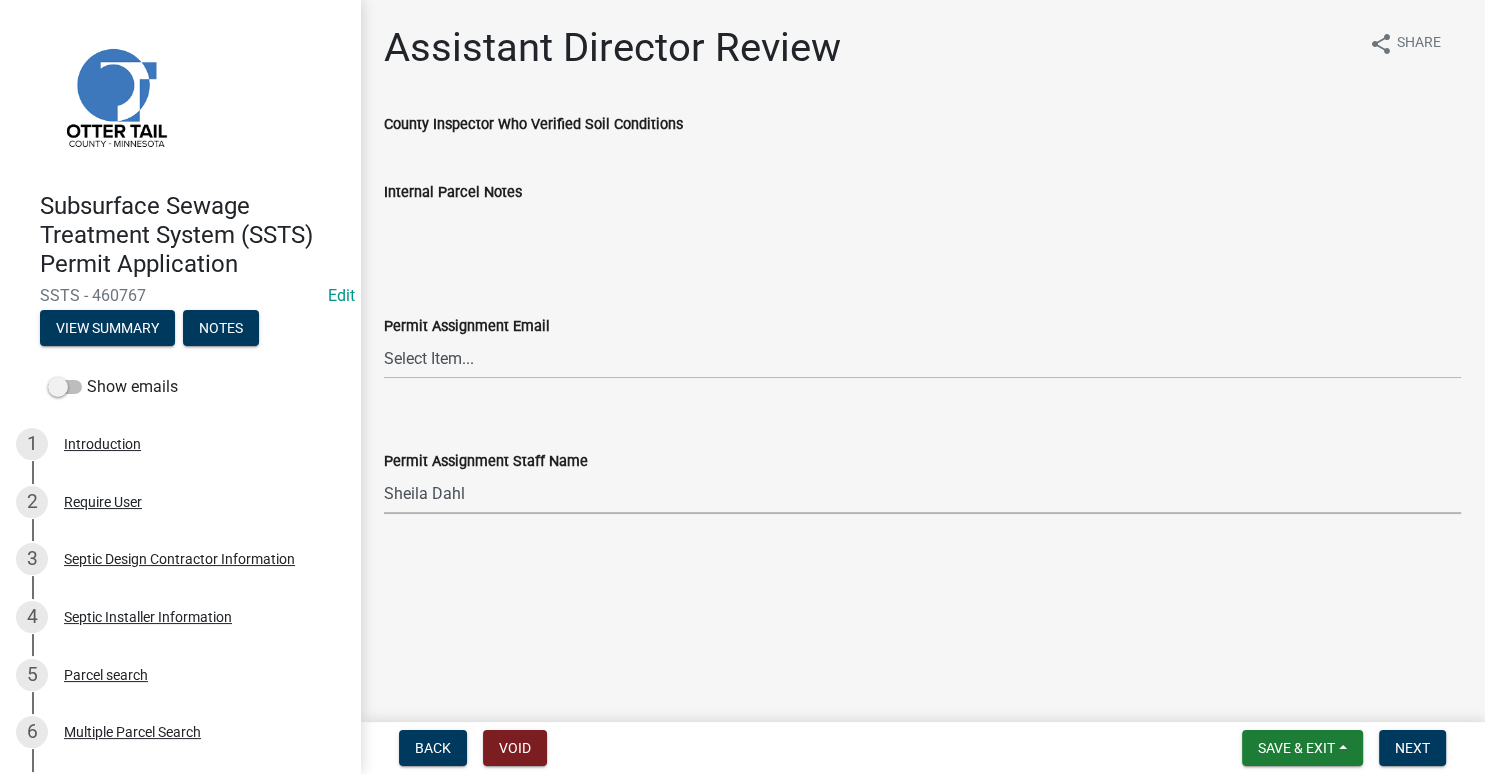 click on "Sheila Dahl" at bounding box center [0, 0] 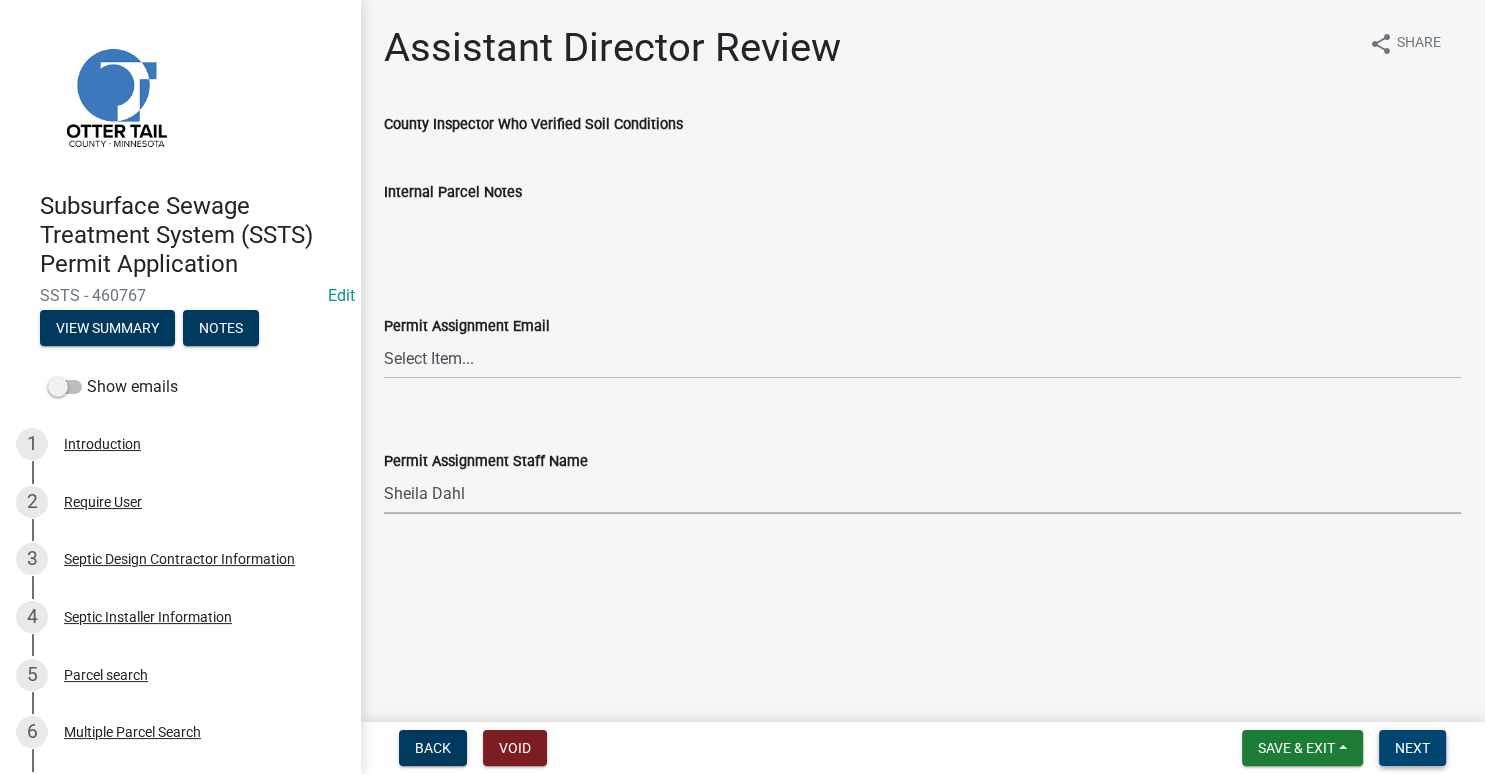 click on "Next" at bounding box center (1412, 748) 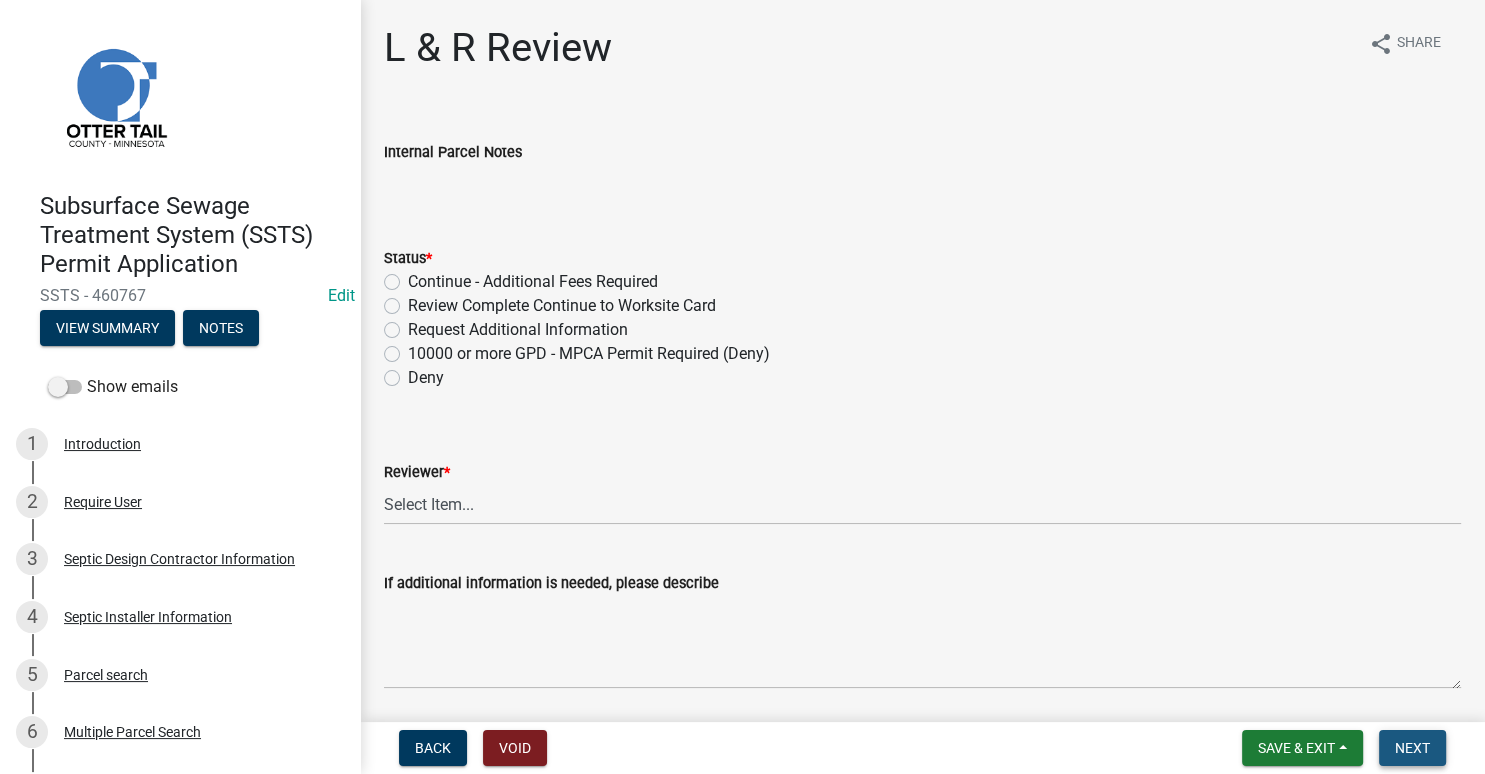 click on "Next" at bounding box center (1412, 748) 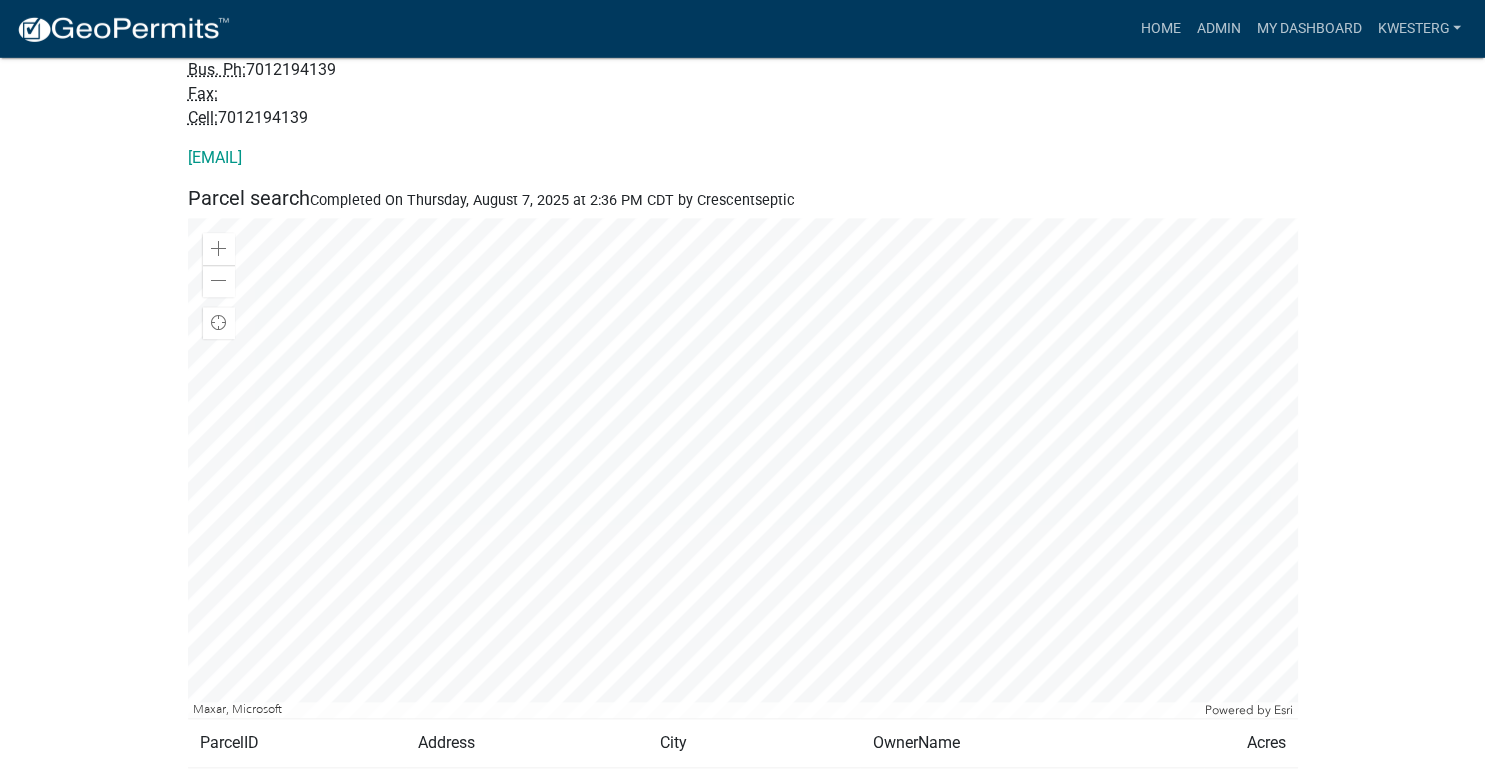scroll, scrollTop: 1953, scrollLeft: 0, axis: vertical 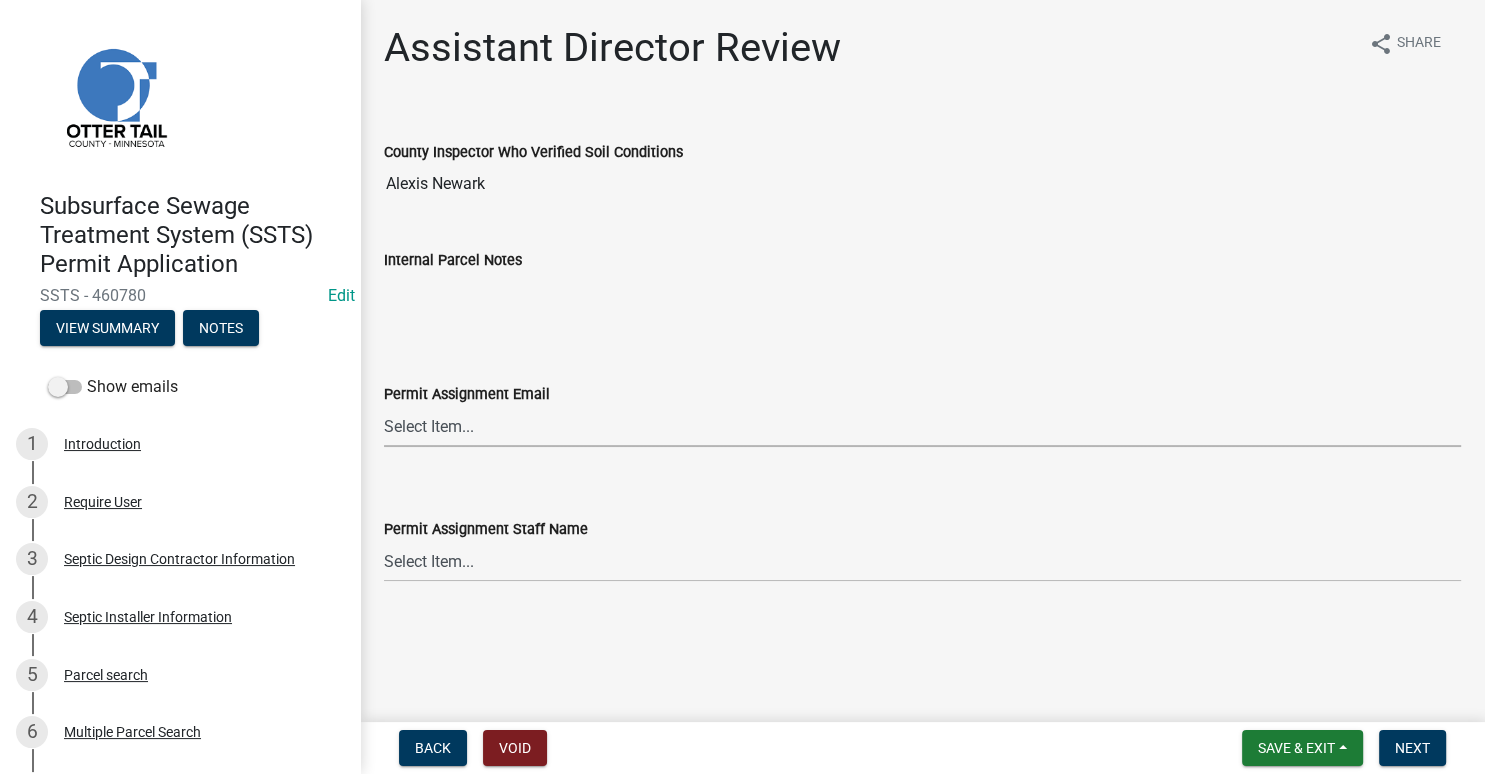 click on "Select Item...   Alexis Newark (anewark@ottertailcounty.gov)   Amy Busko (abusko@ottertailcounty.gov)   Andrea Perales (aperales@ottertailcounty.gov)   Brittany Tollefson (btollefson@ottertailcounty.gov)   Chris LeClair (cleclair@ottertailcounty.gov)   Courtney Roth (croth@ottertailcounty.gov)   Elizabeth Plaster (eplaster@ottertailcounty.gov)   Emma Swenson (eswenson@ottertailcounty.gov)   Eric Babolian (ebabolian@ottertailcounty.gov)   Kyle Westergard (kwestergard@ottertailcounty.gov)   Lindsey Hanson (lhanson@ottertailcounty.gov)   Michelle Jevne (mjevne@ottertailcounty.gov)   Noah Brenden (brenden@ottertailcounty.gov)   Sheila Dahl (sdahl@ottertailcounty.gov)" at bounding box center (922, 426) 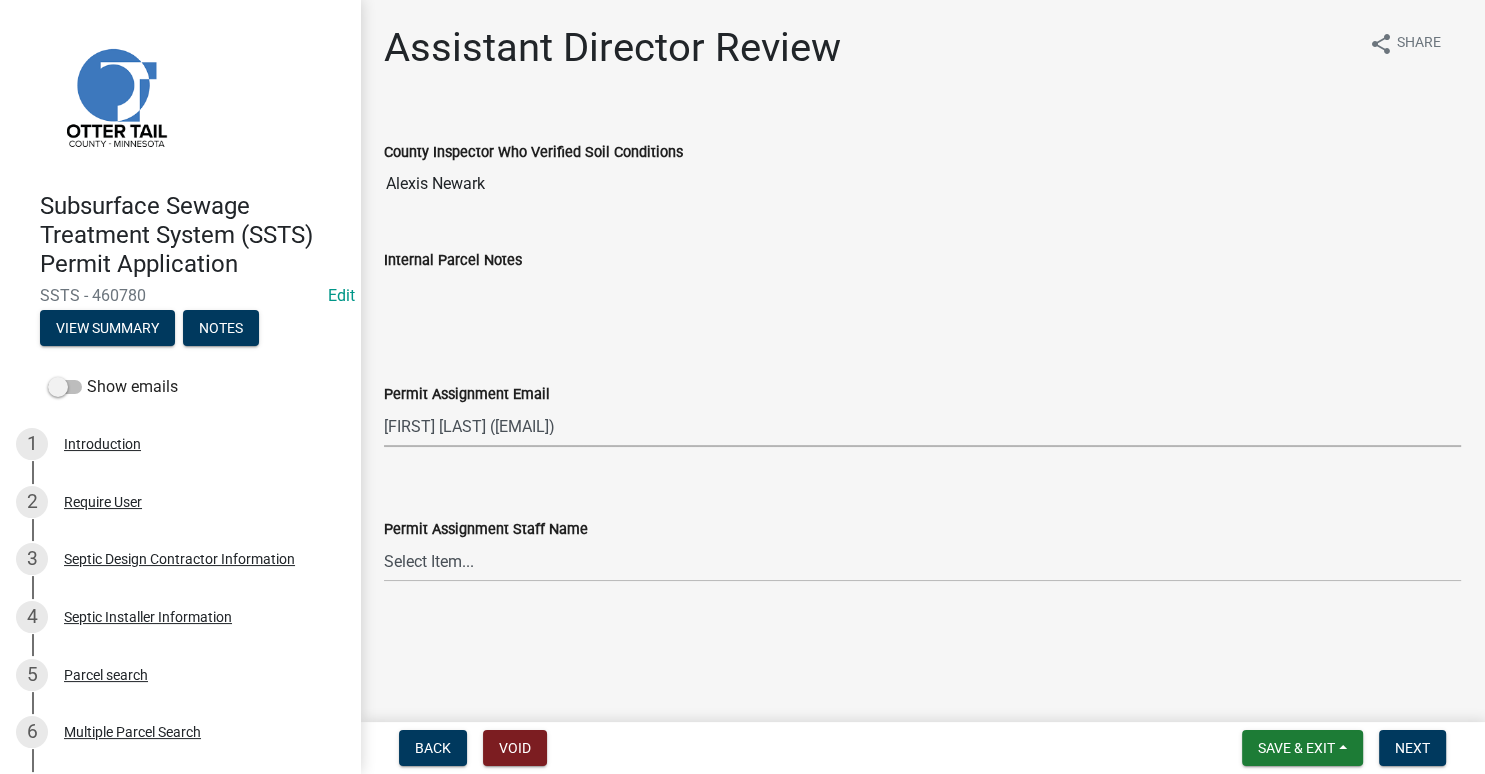 click on "[FIRST] [LAST] ([EMAIL])" at bounding box center (0, 0) 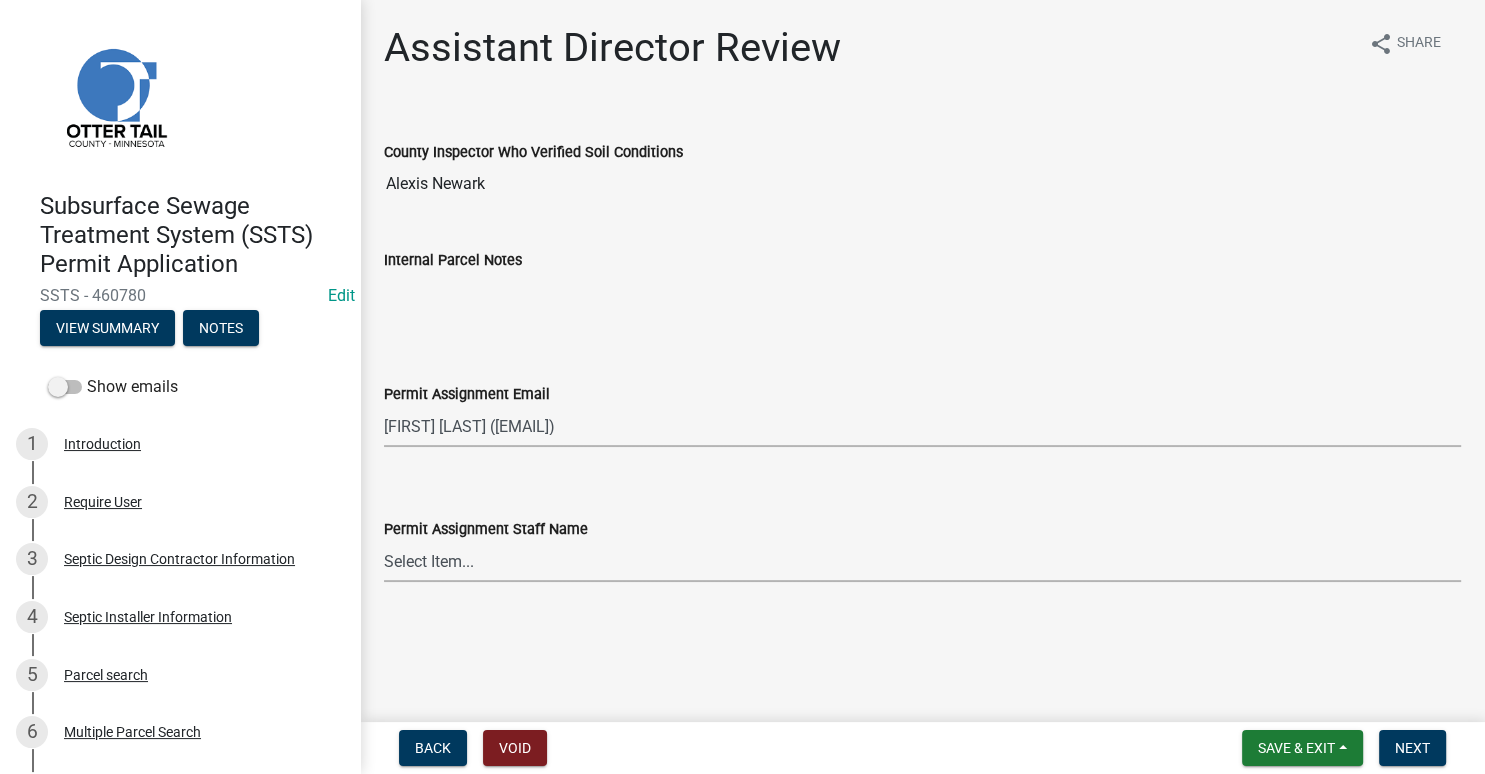 click on "Select Item... [FIRST] [LAST] [FIRST] [LAST] [FIRST] [LAST] [FIRST] [LAST] [FIRST] [LAST] [FIRST] [LAST] [FIRST] [LAST] [FIRST] [LAST] [FIRST] [LAST] [FIRST] [LAST] [FIRST] [LAST] [FIRST] [LAST] [FIRST] [LAST] [FIRST] [LAST] [FIRST] [LAST]" at bounding box center [922, 561] 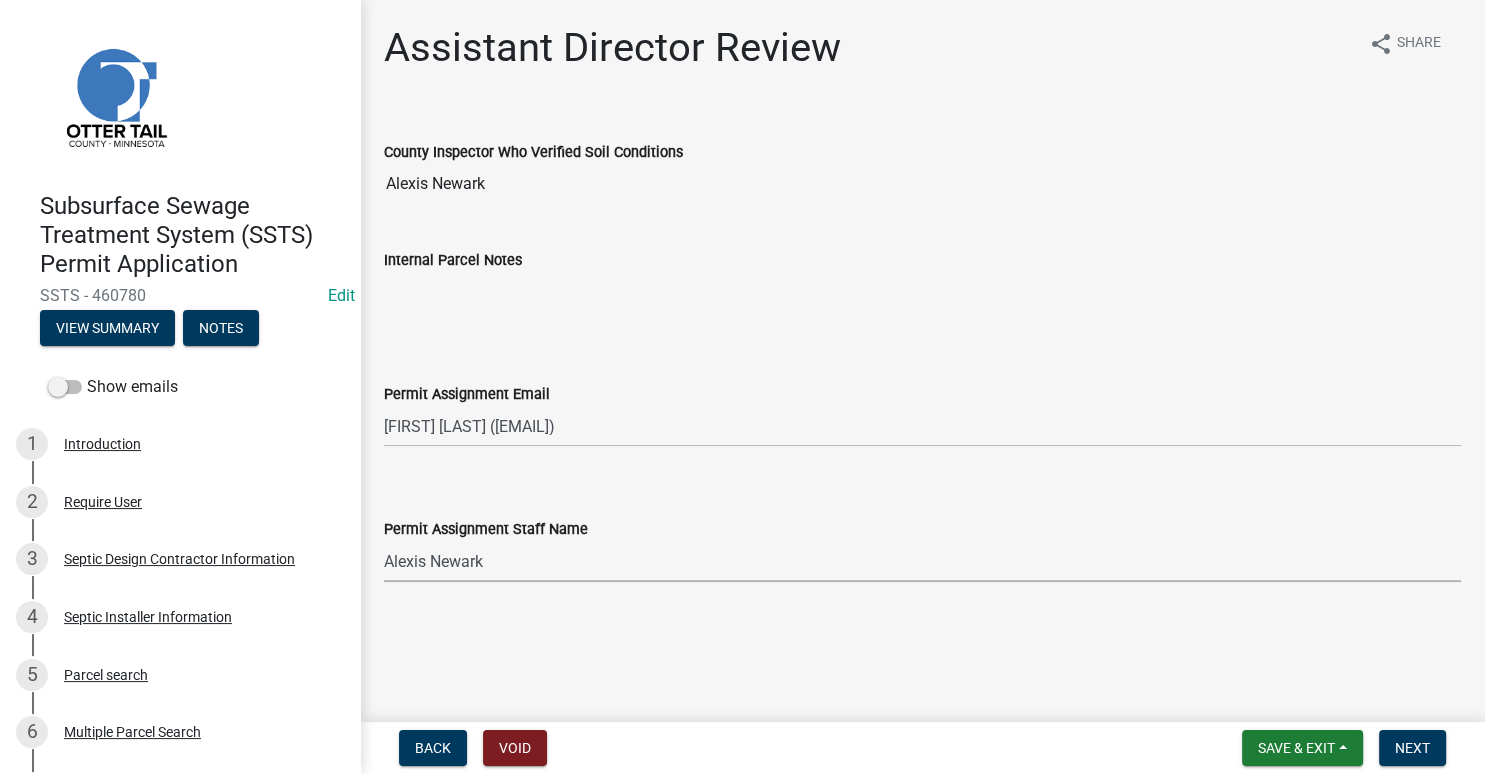 click on "Alexis Newark" at bounding box center [0, 0] 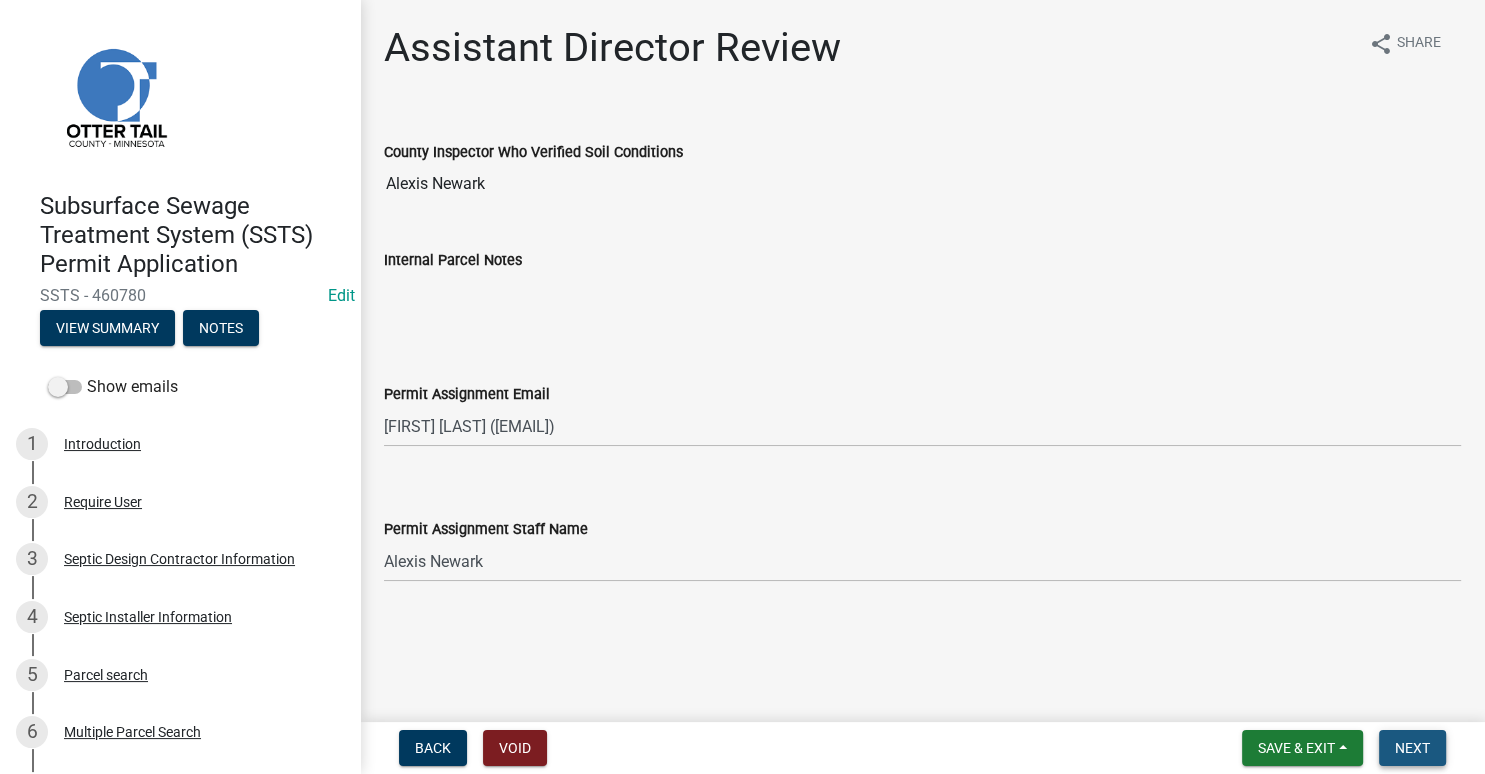 click on "Next" at bounding box center [1412, 748] 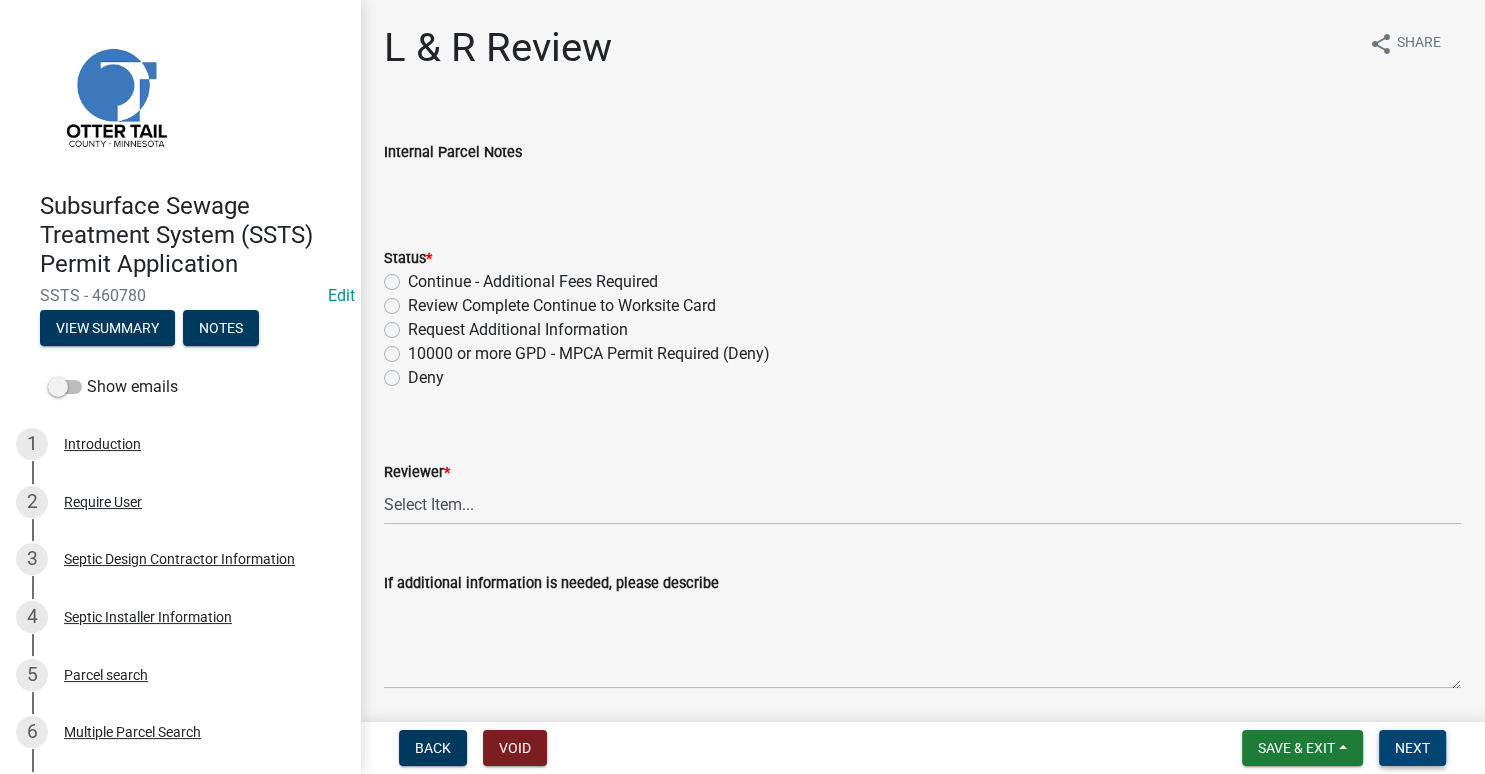 drag, startPoint x: 1422, startPoint y: 754, endPoint x: 1412, endPoint y: 734, distance: 22.36068 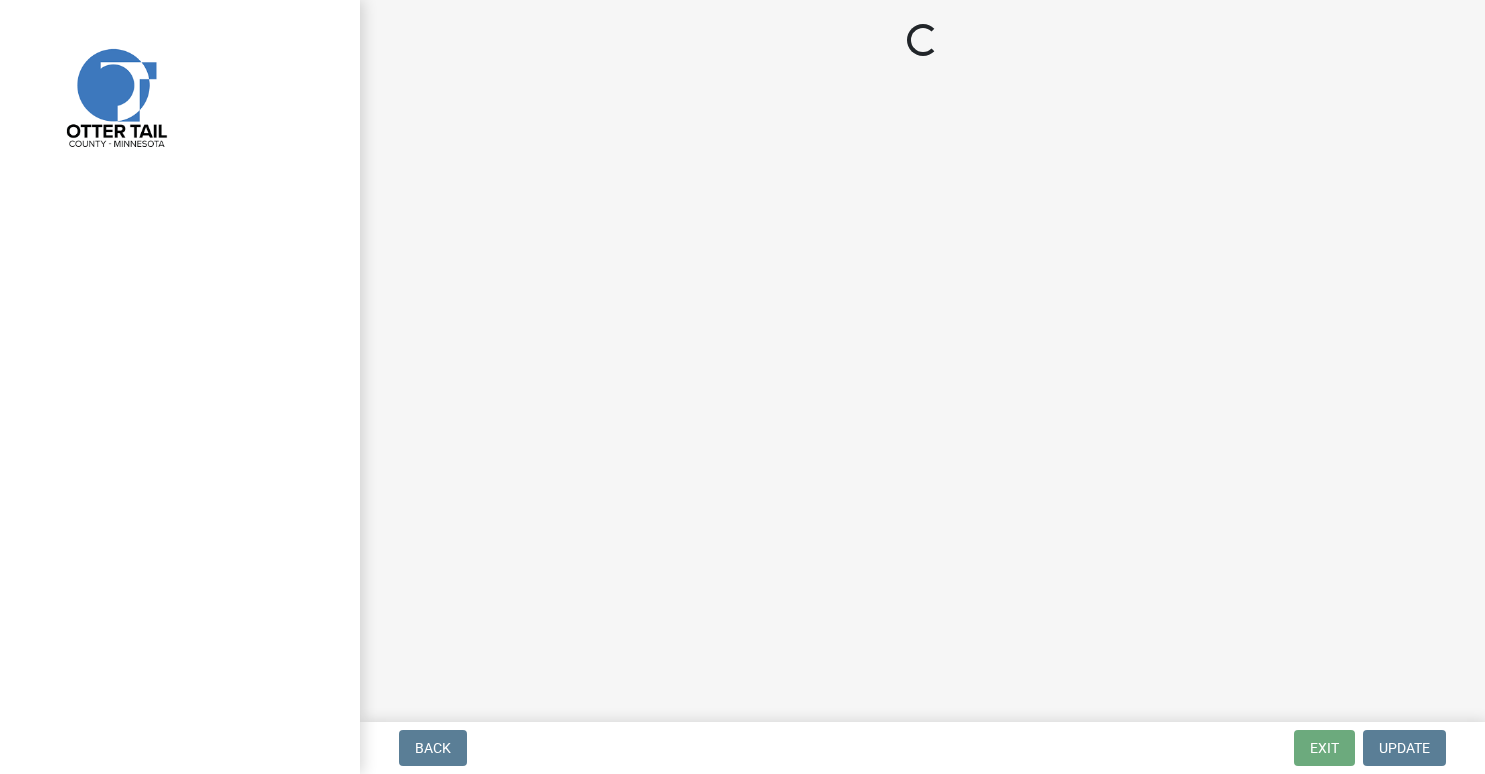 scroll, scrollTop: 0, scrollLeft: 0, axis: both 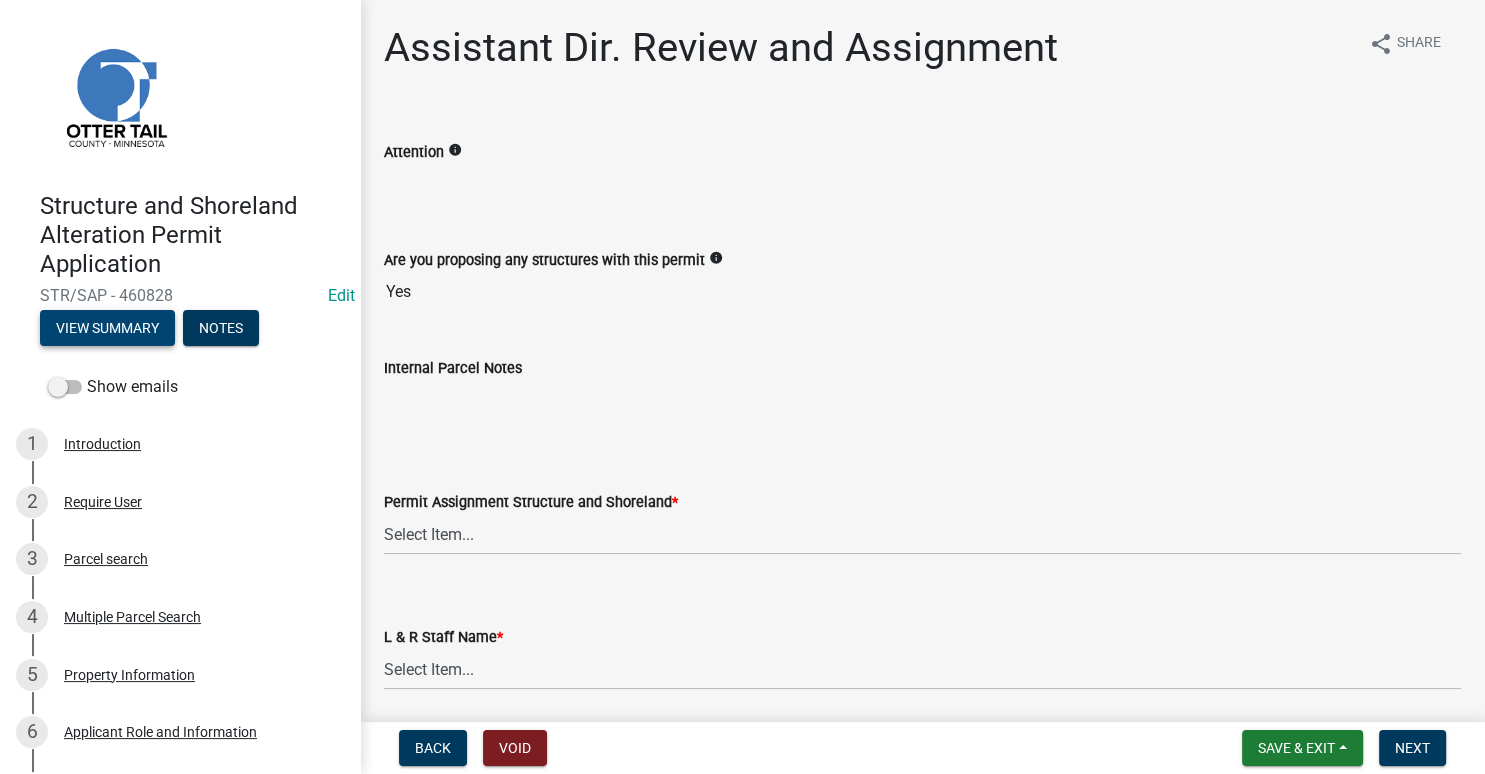 click on "View Summary" at bounding box center (107, 328) 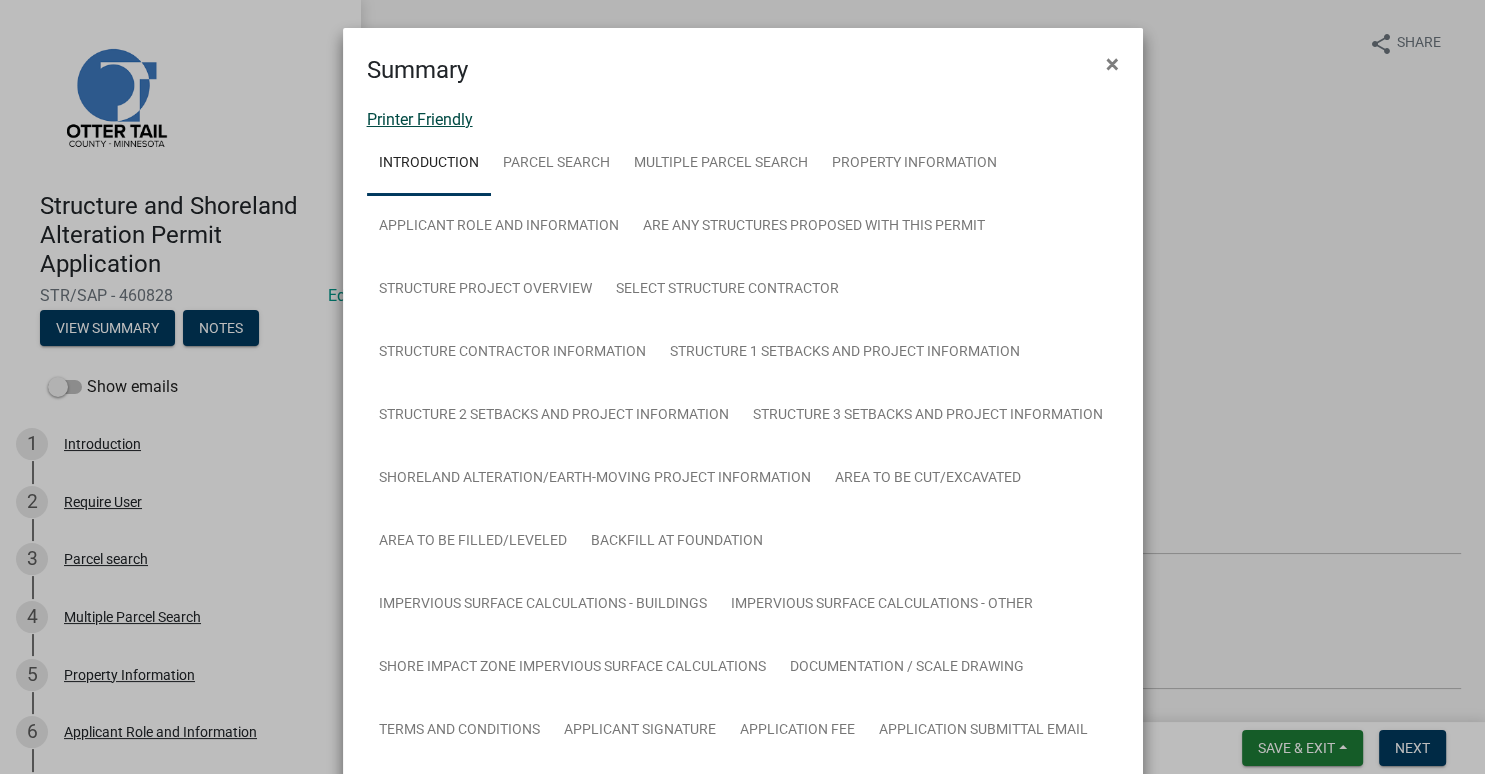 click on "Printer Friendly" 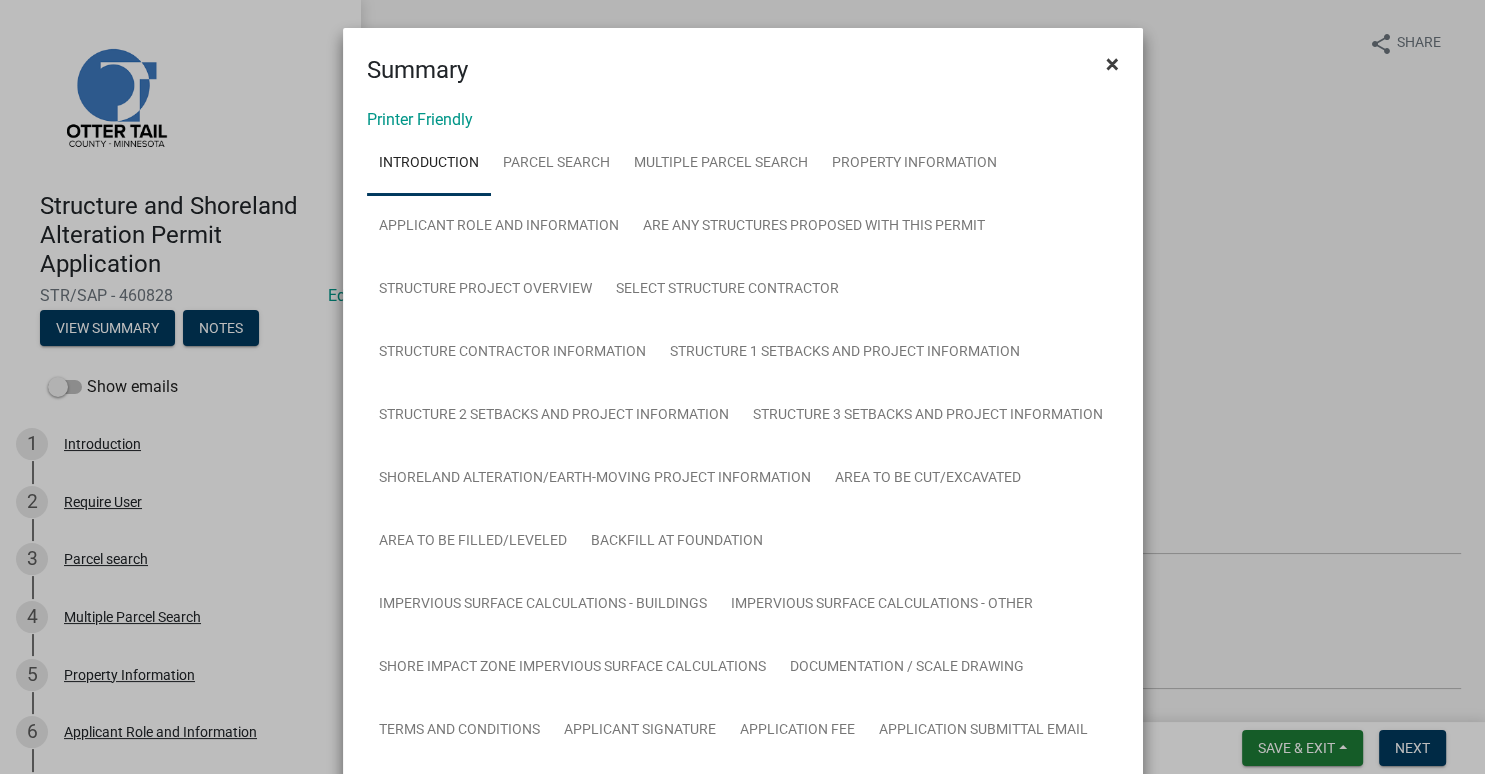 click on "×" 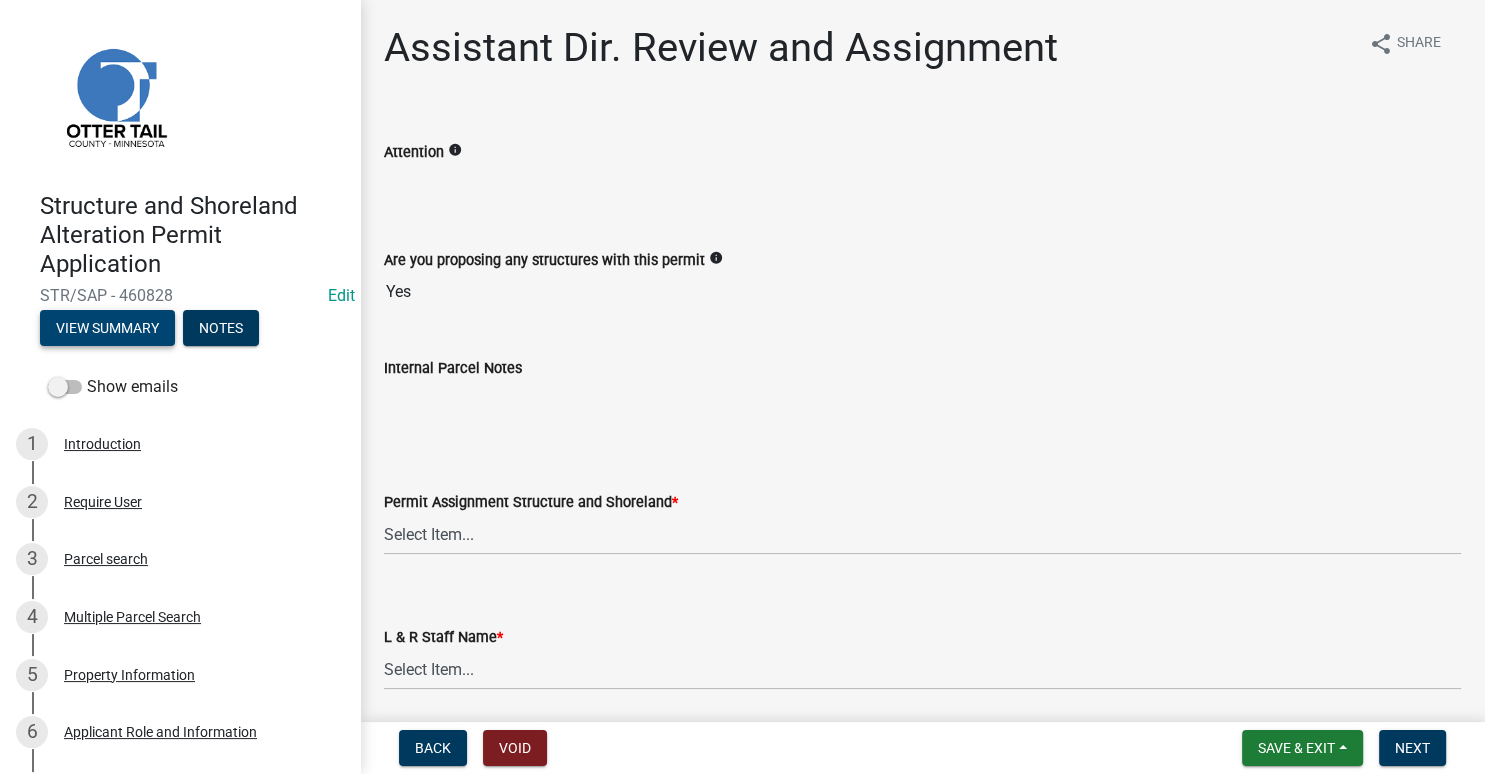 scroll, scrollTop: 71, scrollLeft: 0, axis: vertical 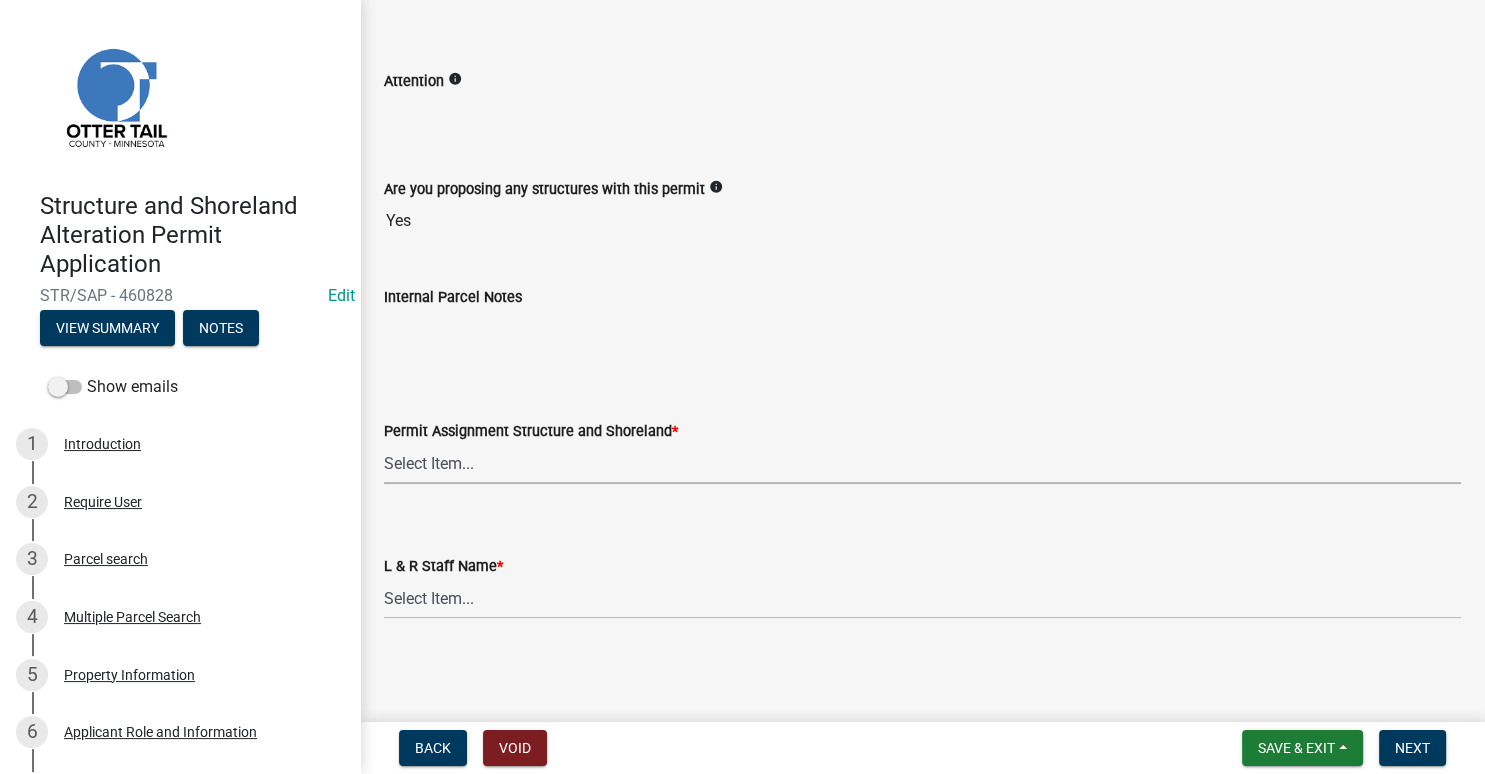 click on "Select Item...   Alexis Newark (anewark@ottertailcounty.gov)   Amy Busko (abusko@ottertailcounty.gov)   Andrea Perales (aperales@ottertailcounty.gov)   Brittany Tollefson (btollefson@ottertailcounty.gov)   Chris LeClair (cleclair@ottertailcounty.gov)   Courtney Roth (croth@ottertailcounty.gov)   Elizabeth Plaster (eplaster@ottertailcounty.gov)   Emma Swenson (eswenson@ottertailcounty.gov)   Eric Babolian (ebabolian@ottertailcounty.gov)   Kyle Westergard (kwestergard@ottertailcounty.gov)   Lindsey Hanson (lhanson@ottertailcounty.gov)   Michelle Jevne (mjevne@ottertailcounty.gov)   Noah Brenden (brenden@ottertailcounty.gov)   Sheila Dahl (sdahl@ottertailcounty.gov)" at bounding box center [922, 463] 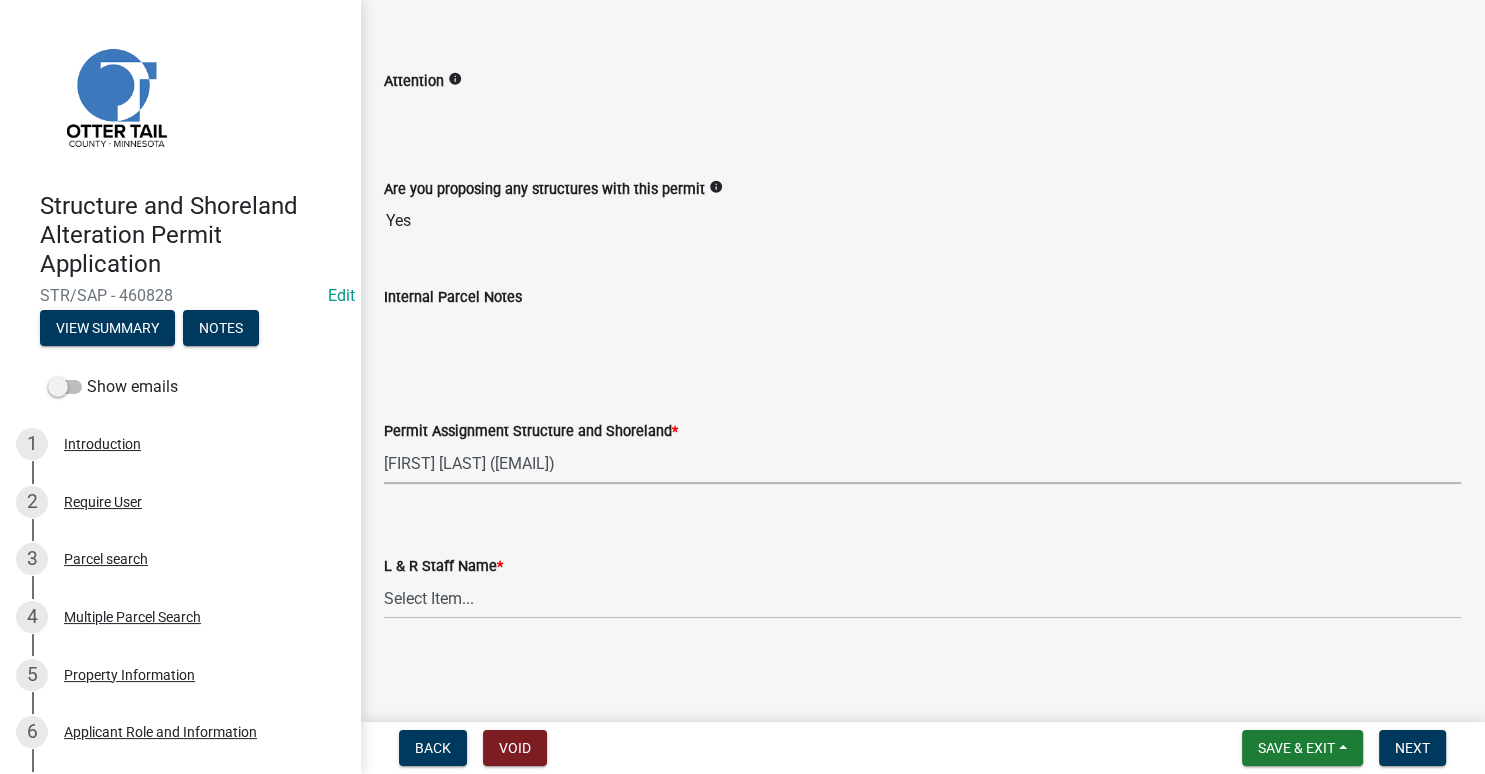 click on "Emma Swenson (eswenson@ottertailcounty.gov)" at bounding box center (0, 0) 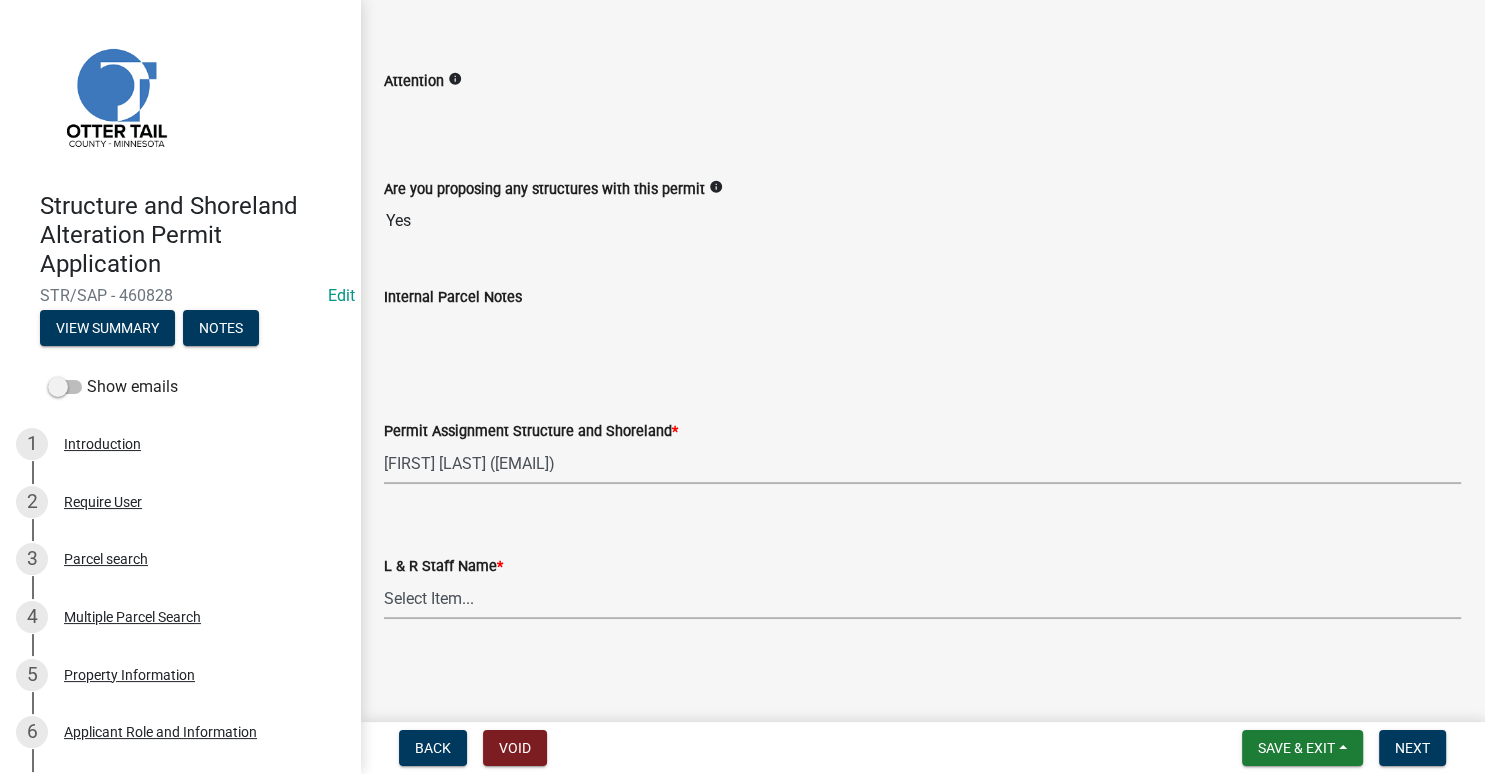 click on "Select Item...   [FIRST] [LAST]   [FIRST] [LAST]   [FIRST] [LAST]   [FIRST] [LAST]   [FIRST] [LAST]   [FIRST] [LAST]   [FIRST] [LAST]   [FIRST] [LAST]   [FIRST] [LAST]   [FIRST] [LAST]   [FIRST] [LAST]   [FIRST] [LAST]   [FIRST] [LAST]   [FIRST] [LAST]" at bounding box center [922, 598] 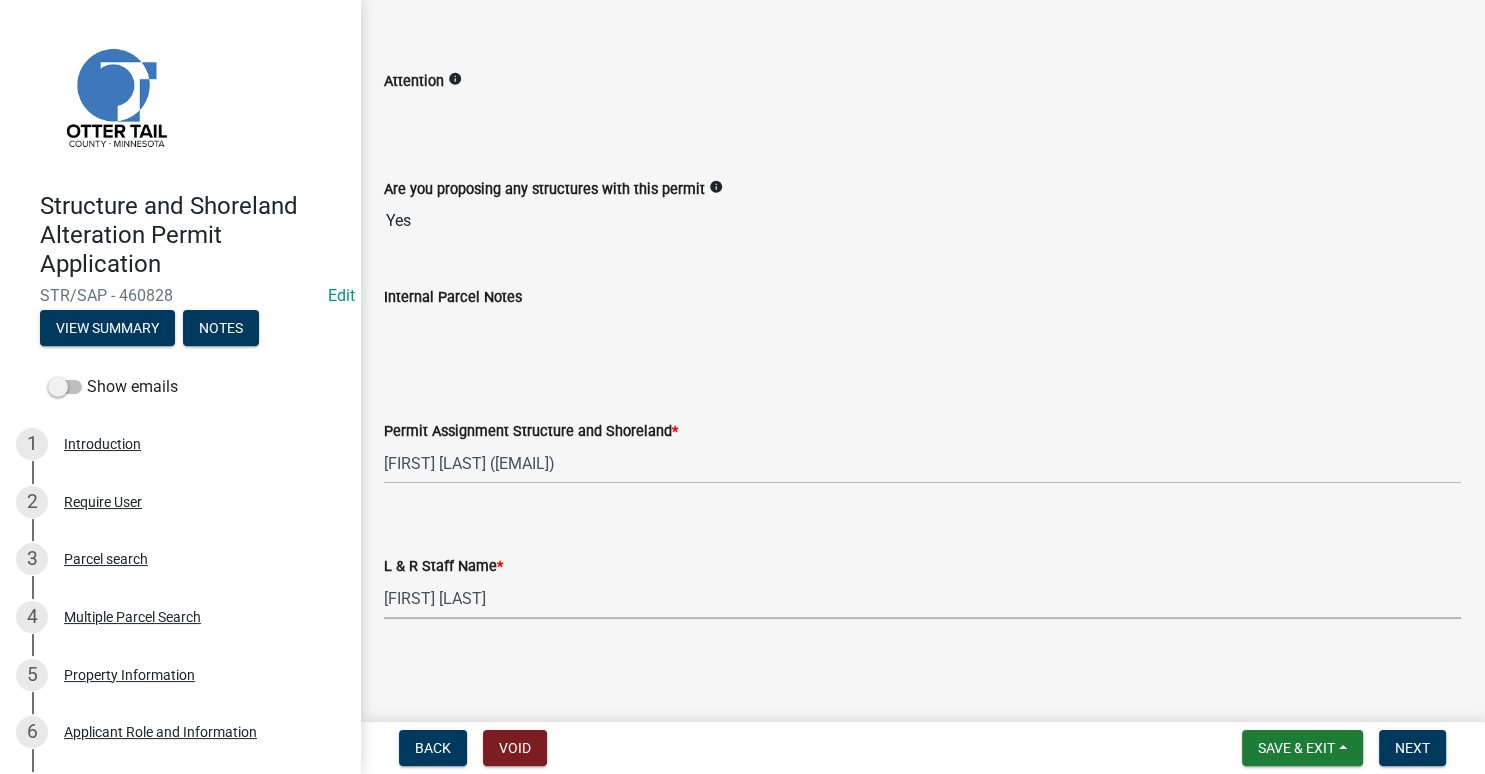 click on "[FIRST] [LAST]" at bounding box center (0, 0) 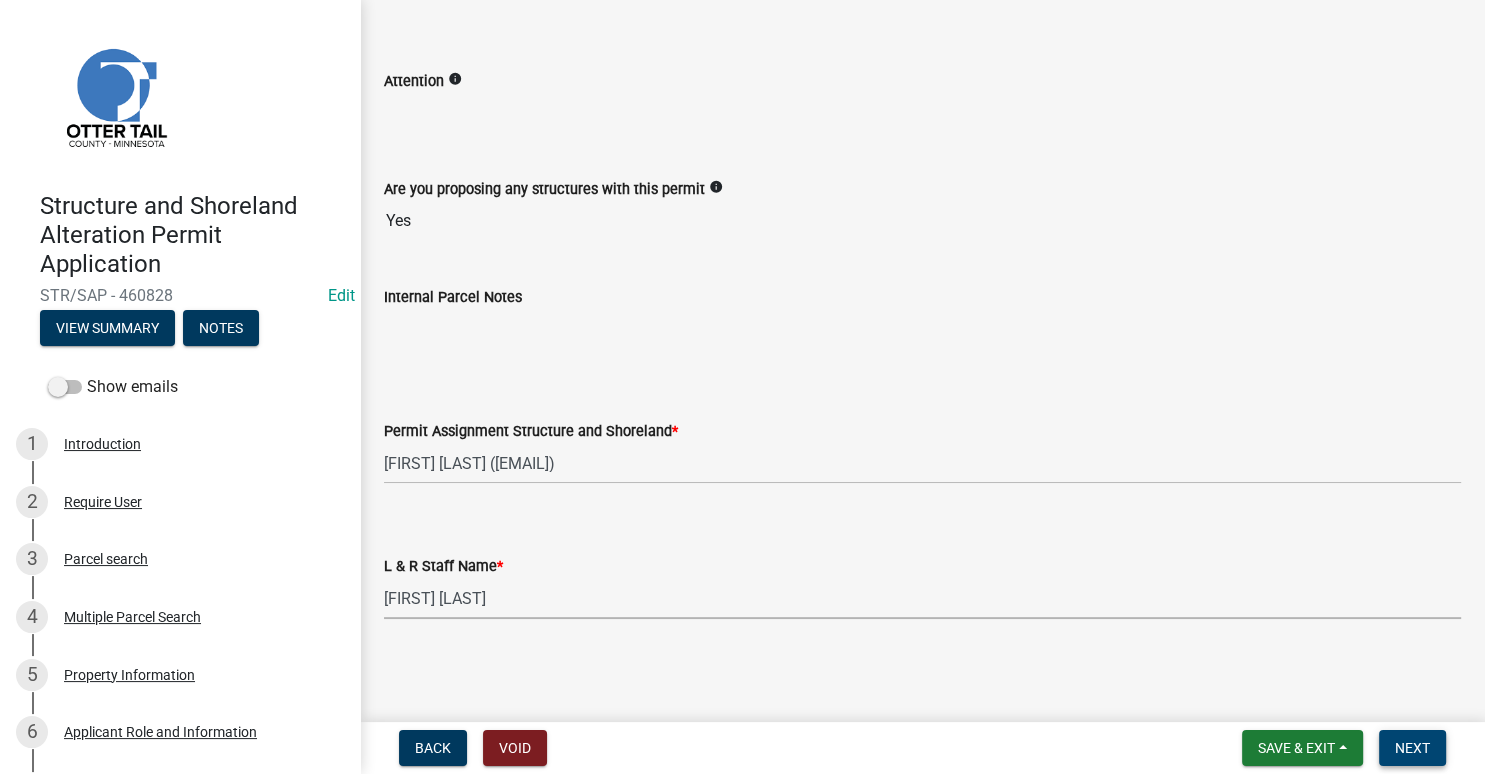 click on "Next" at bounding box center [1412, 748] 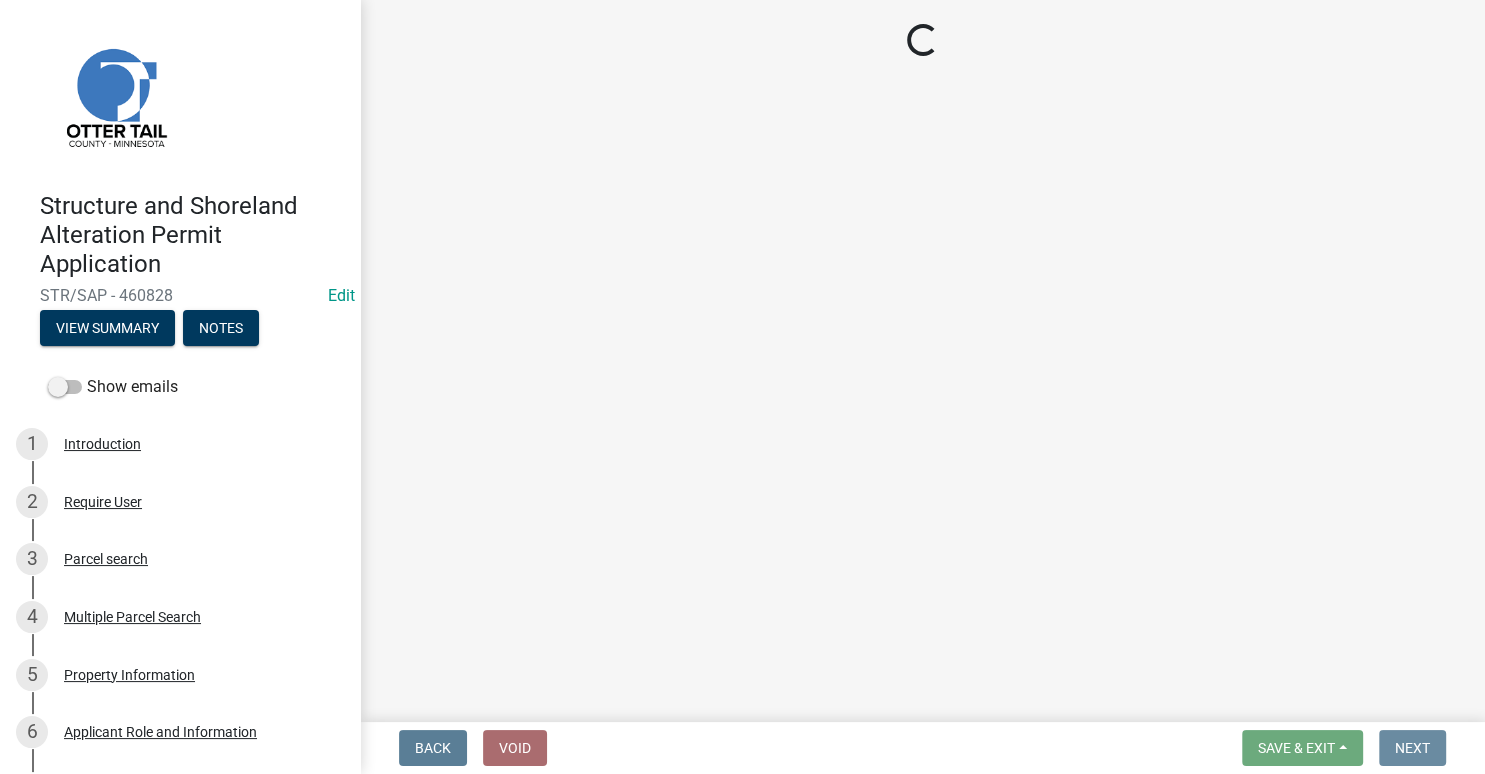 scroll, scrollTop: 0, scrollLeft: 0, axis: both 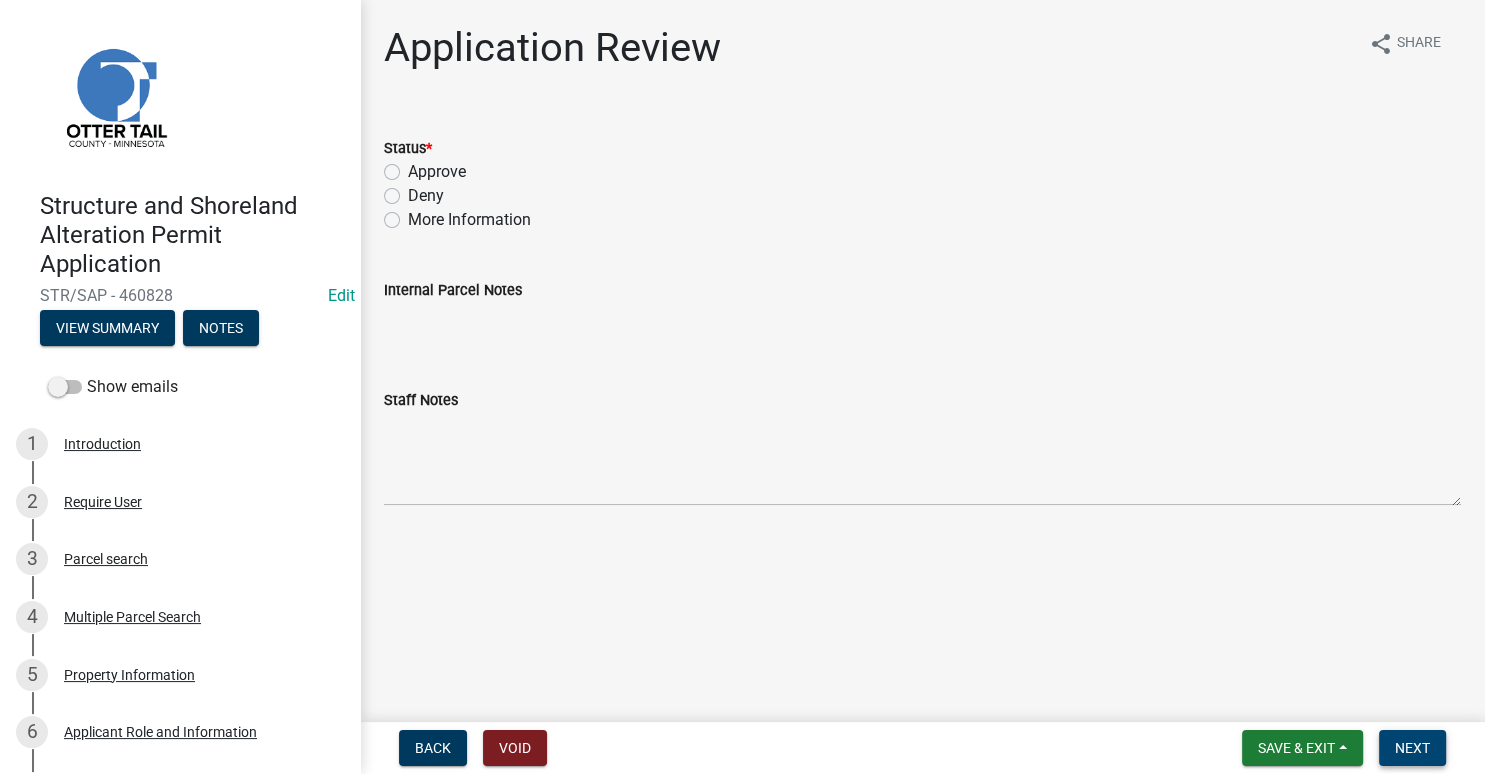 click on "Next" at bounding box center [1412, 748] 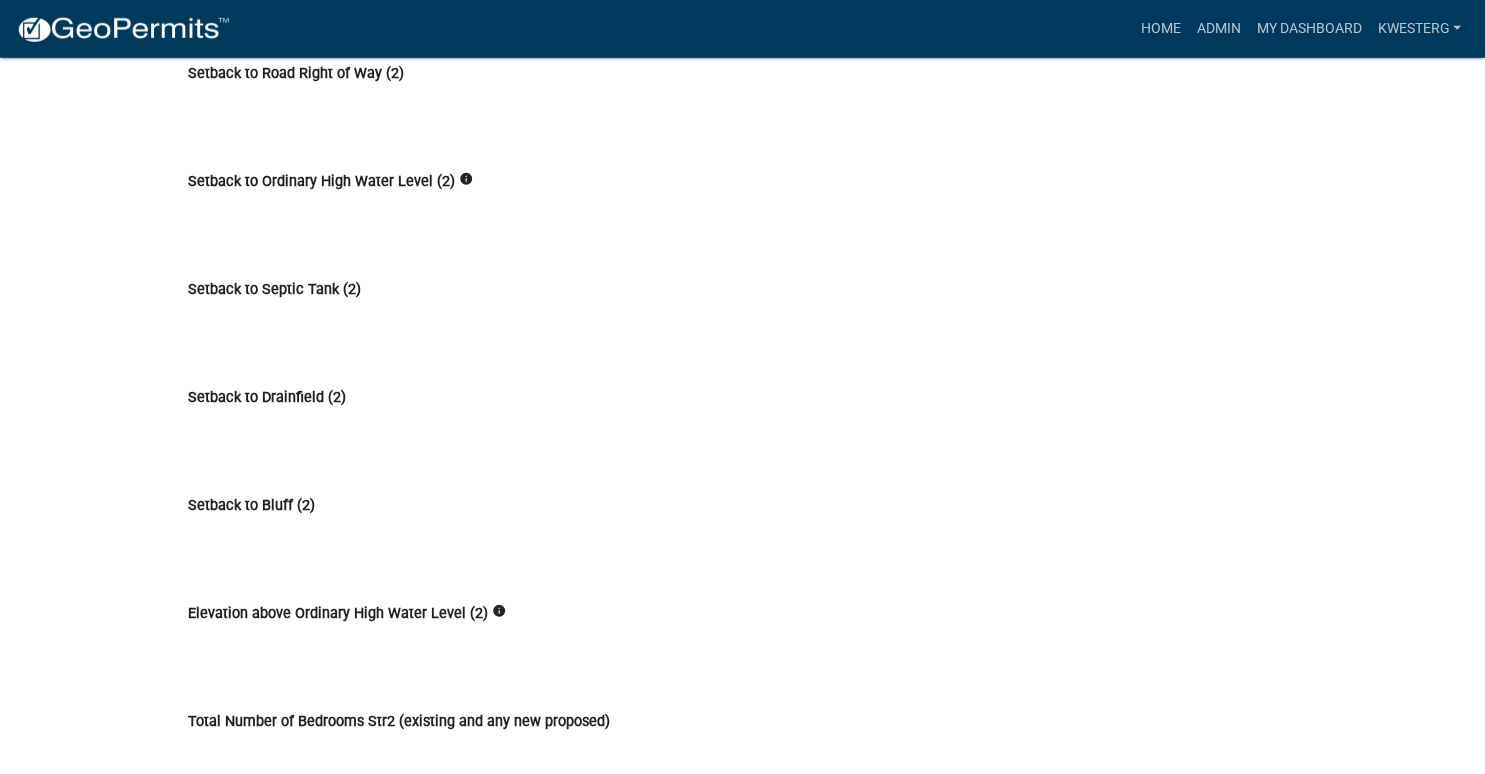 scroll, scrollTop: 9292, scrollLeft: 0, axis: vertical 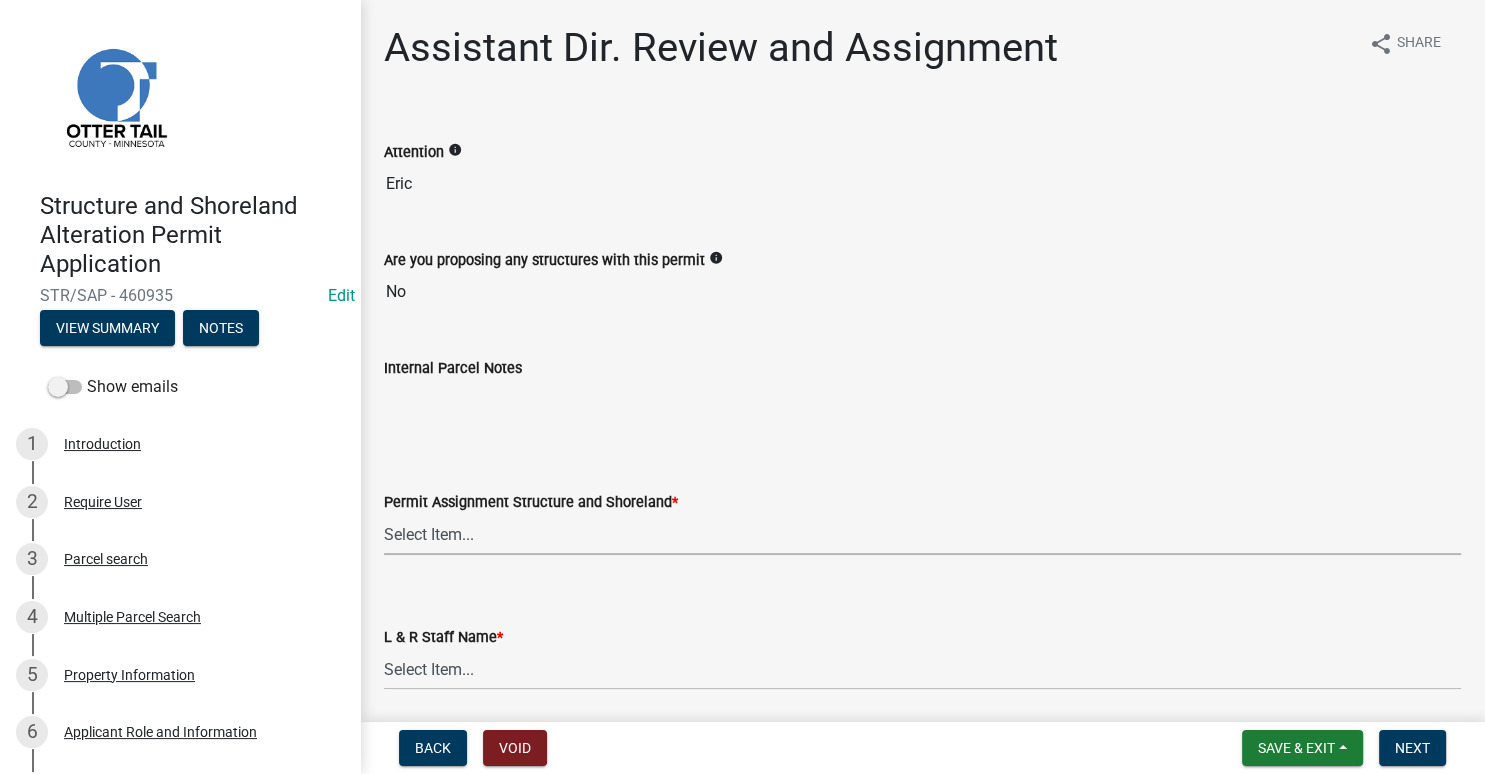 click on "Select Item...   [FIRST] [LAST] ([EMAIL])   [FIRST] [LAST] ([EMAIL])   [FIRST] [LAST] ([EMAIL])   [FIRST] [LAST] ([EMAIL])   [FIRST] [LAST] ([EMAIL])   [FIRST] [LAST] ([EMAIL])   [FIRST] [LAST] ([EMAIL])   [FIRST] [LAST] ([EMAIL])   [FIRST] [LAST] ([EMAIL])   [FIRST] [LAST] ([EMAIL])   [FIRST] [LAST] ([EMAIL])   [FIRST] [LAST] ([EMAIL])   [FIRST] [LAST] ([EMAIL])   [FIRST] [LAST] ([EMAIL])" at bounding box center (922, 534) 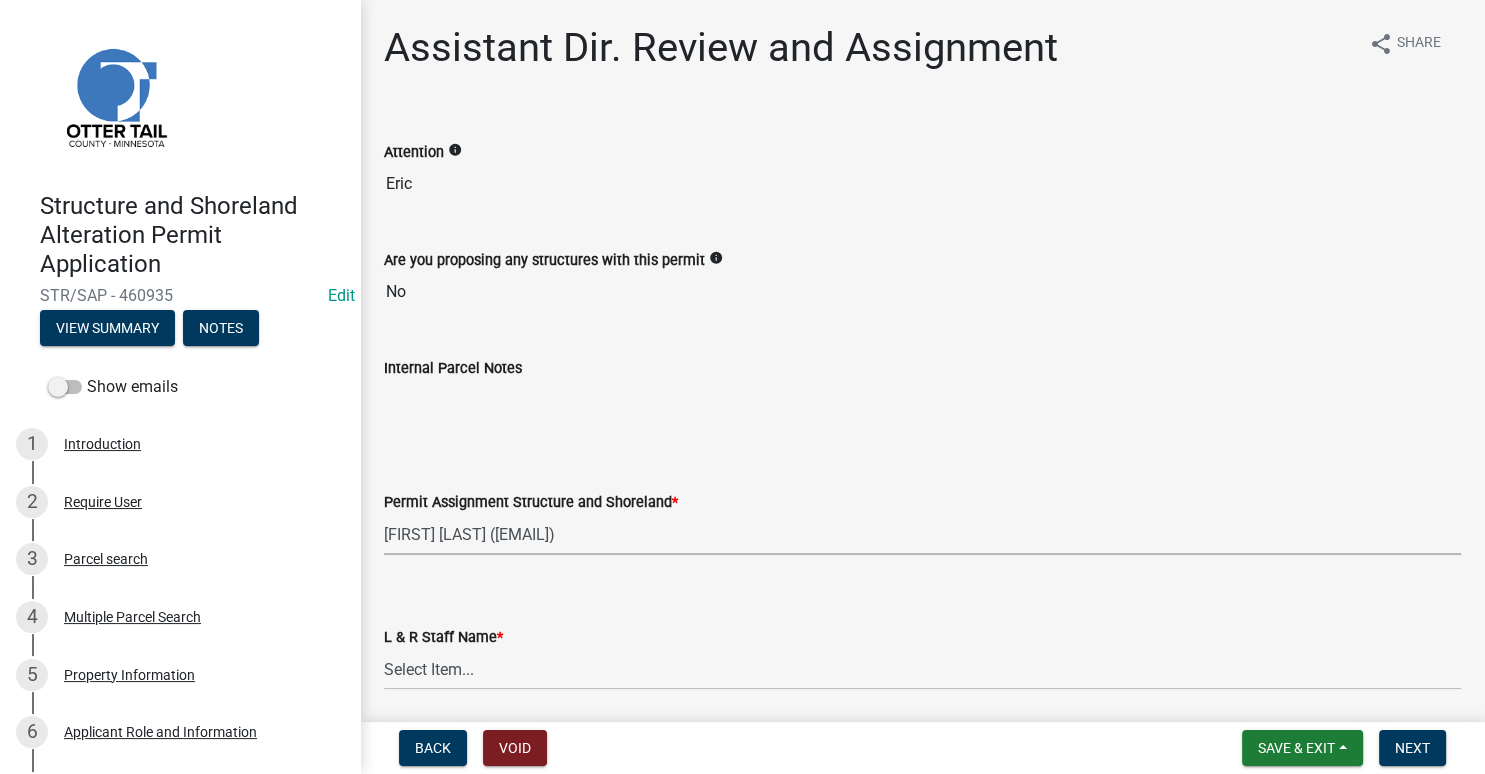 click on "[FIRST] [LAST] ([EMAIL])" at bounding box center (0, 0) 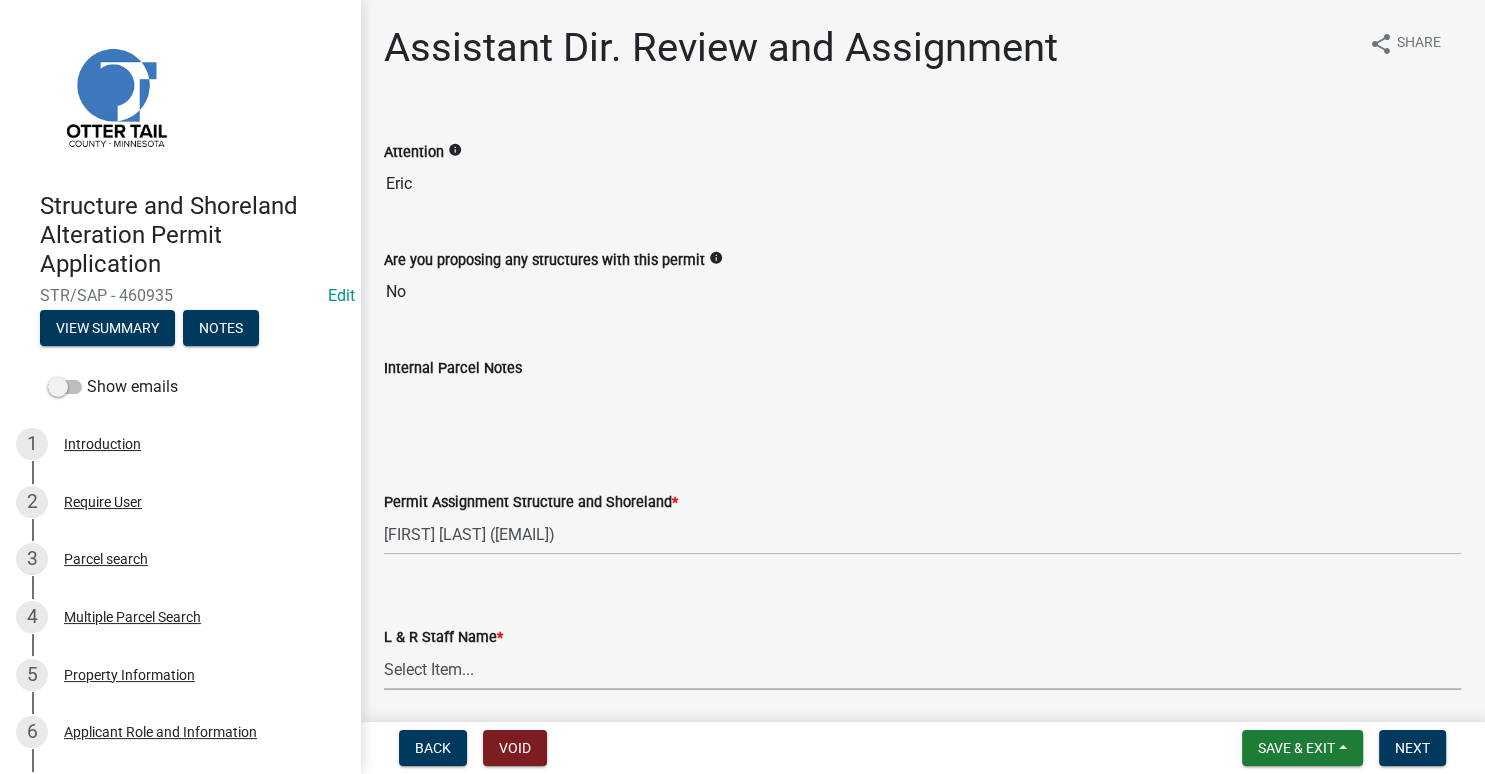 click on "Select Item...   [FIRST] [LAST]   [FIRST] [LAST]   [FIRST] [LAST]   [FIRST] [LAST]   [FIRST] [LAST]   [FIRST] [LAST]   [FIRST] [LAST]   [FIRST] [LAST]   [FIRST] [LAST]   [FIRST] [LAST]   [FIRST] [LAST]   [FIRST] [LAST]   [FIRST] [LAST]" at bounding box center (922, 669) 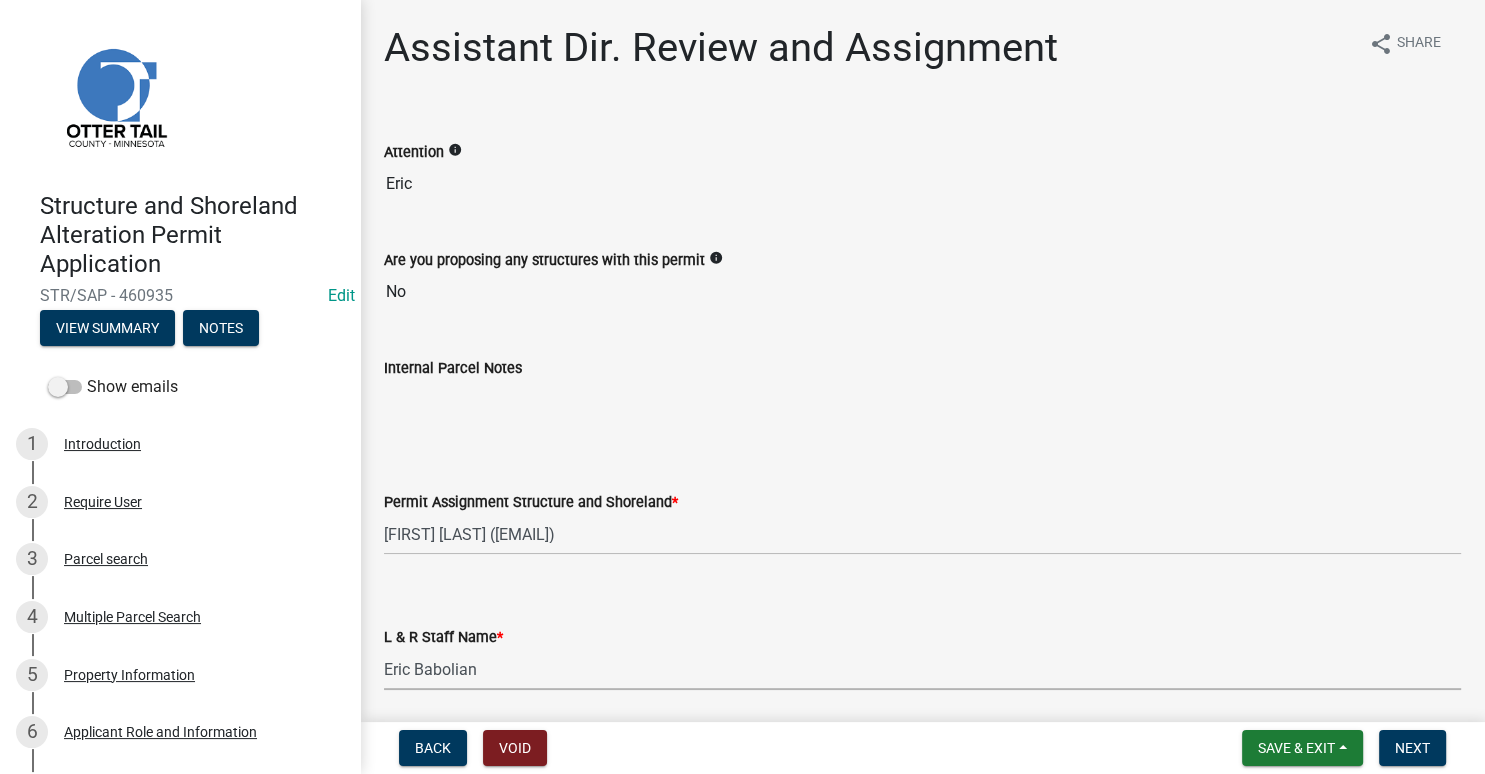 click on "Eric Babolian" at bounding box center [0, 0] 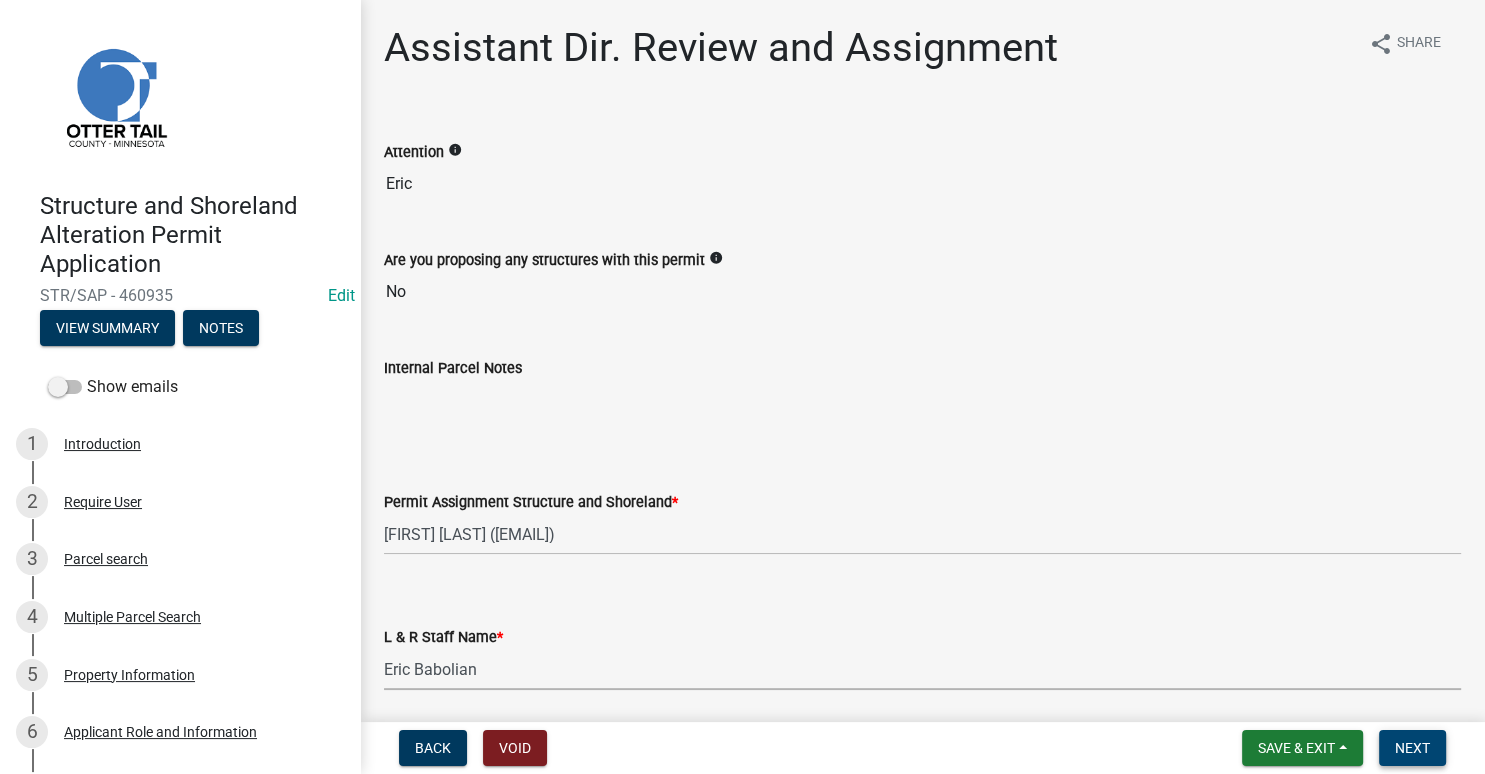 click on "Next" at bounding box center (1412, 748) 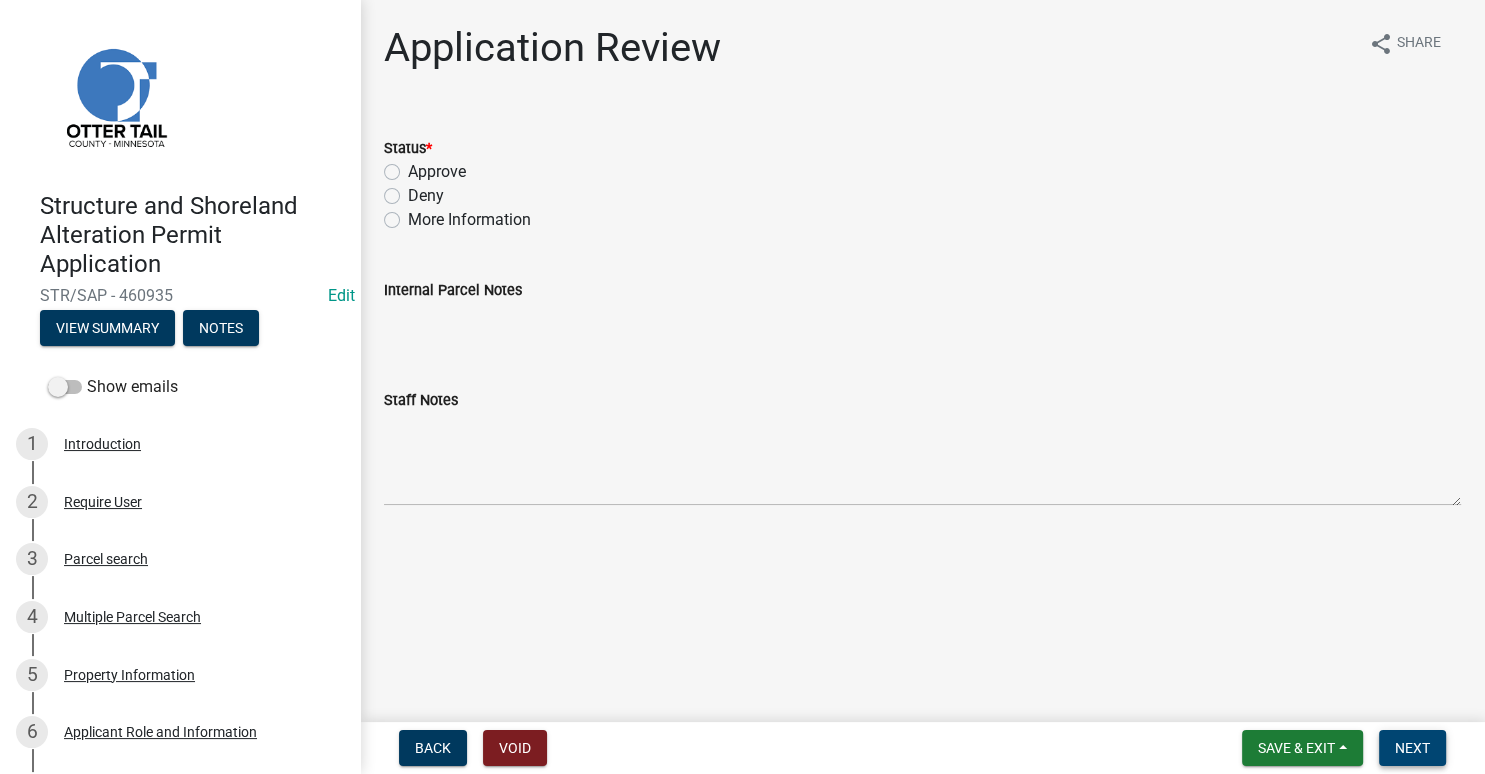 click on "Next" at bounding box center [1412, 748] 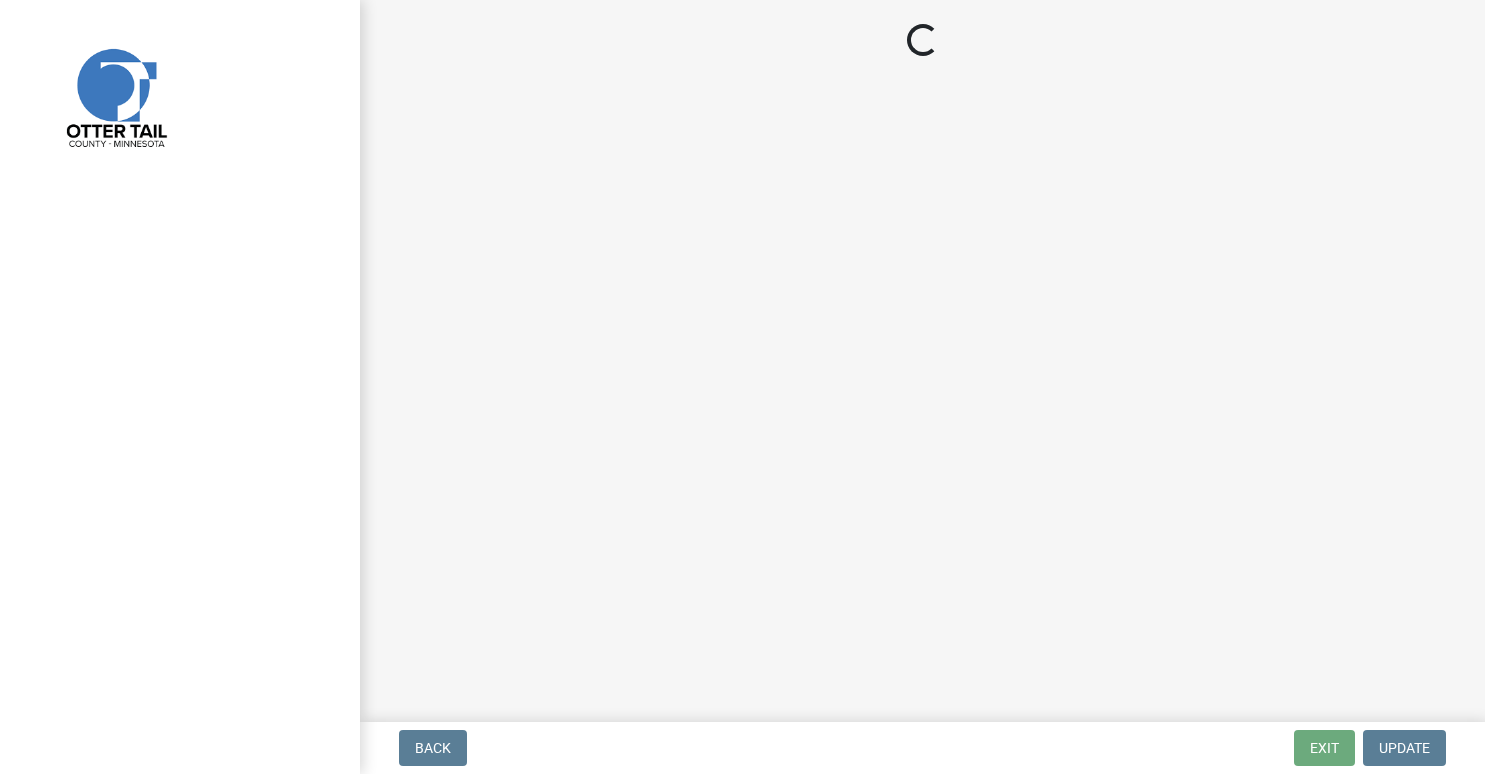 scroll, scrollTop: 0, scrollLeft: 0, axis: both 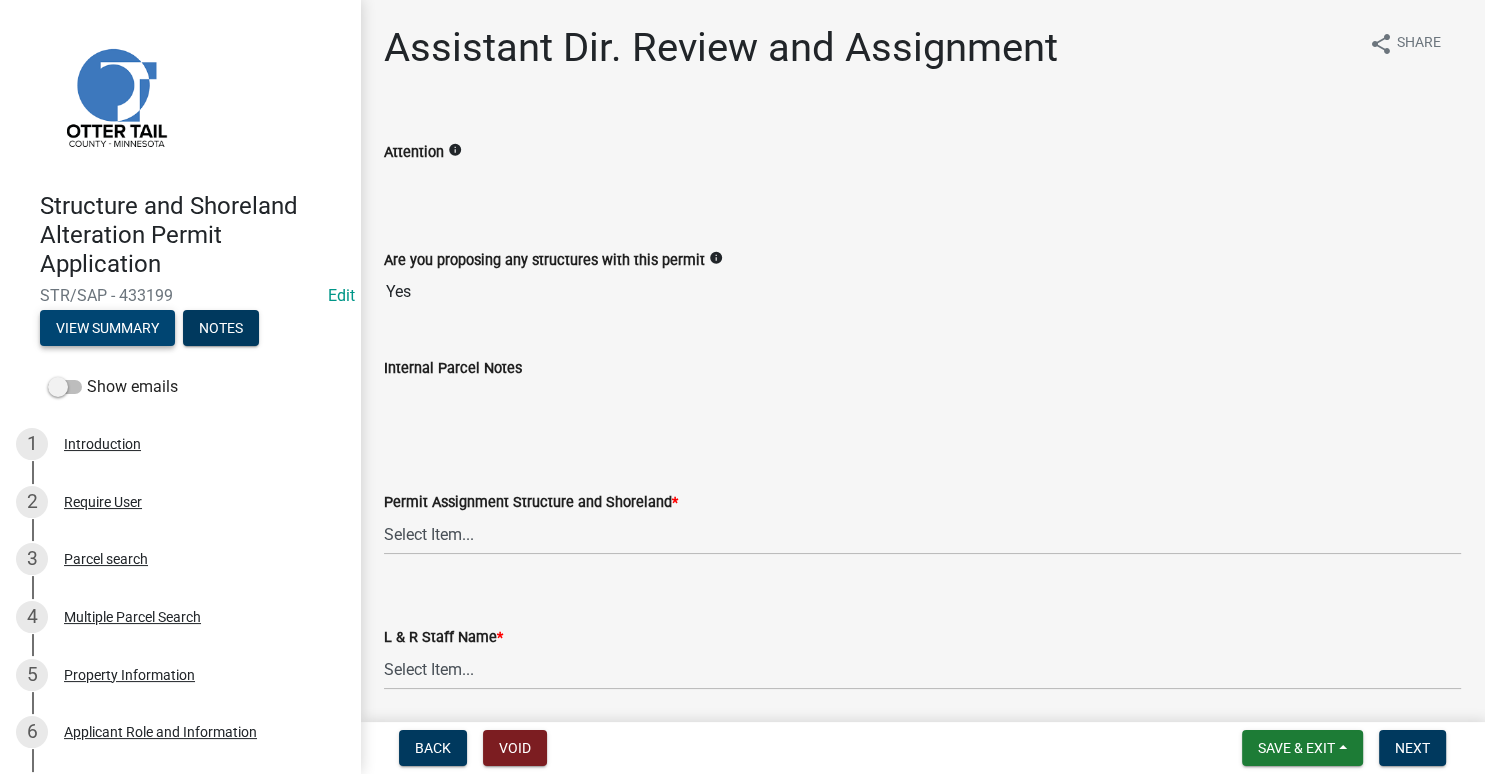 click on "View Summary" at bounding box center [107, 328] 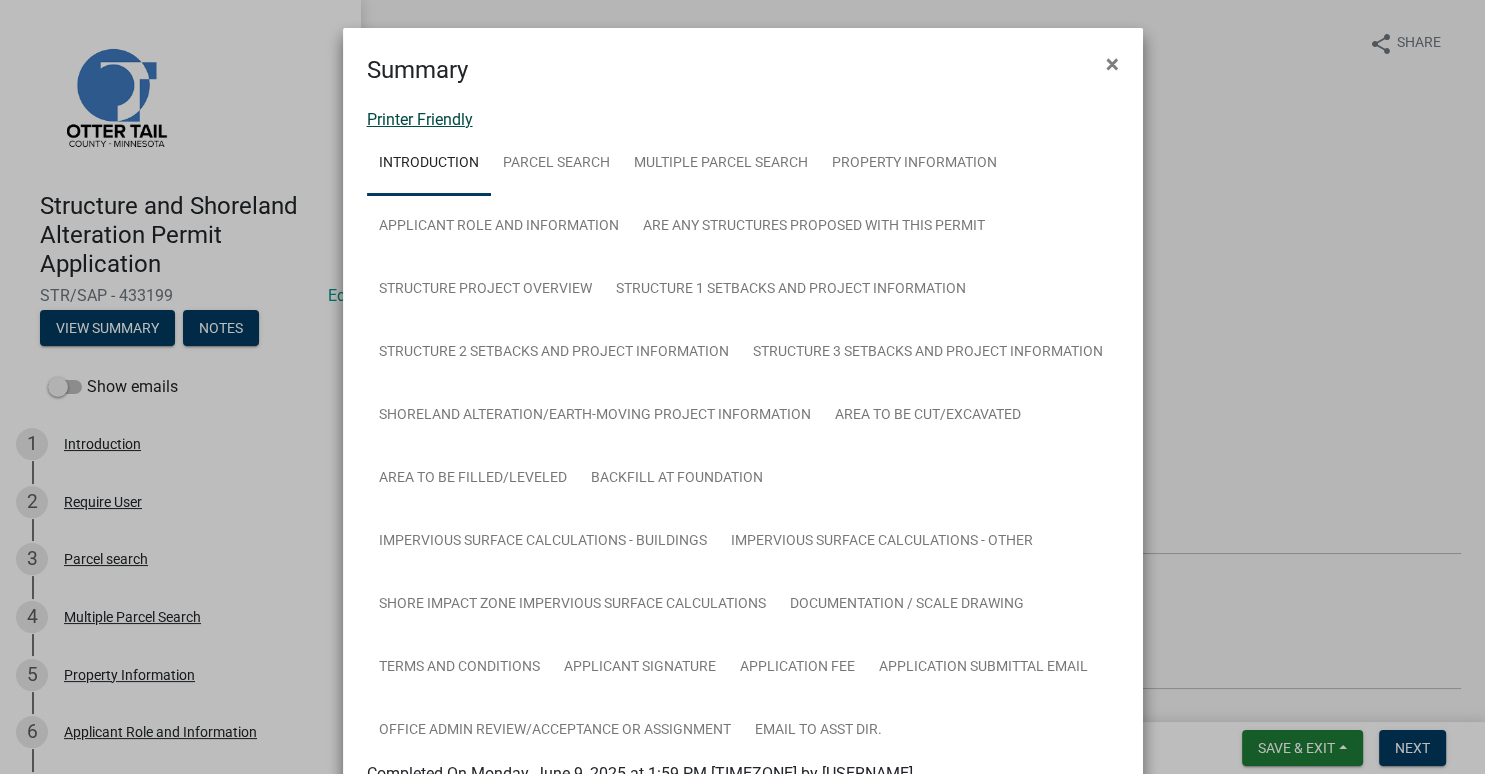 click on "Printer Friendly" 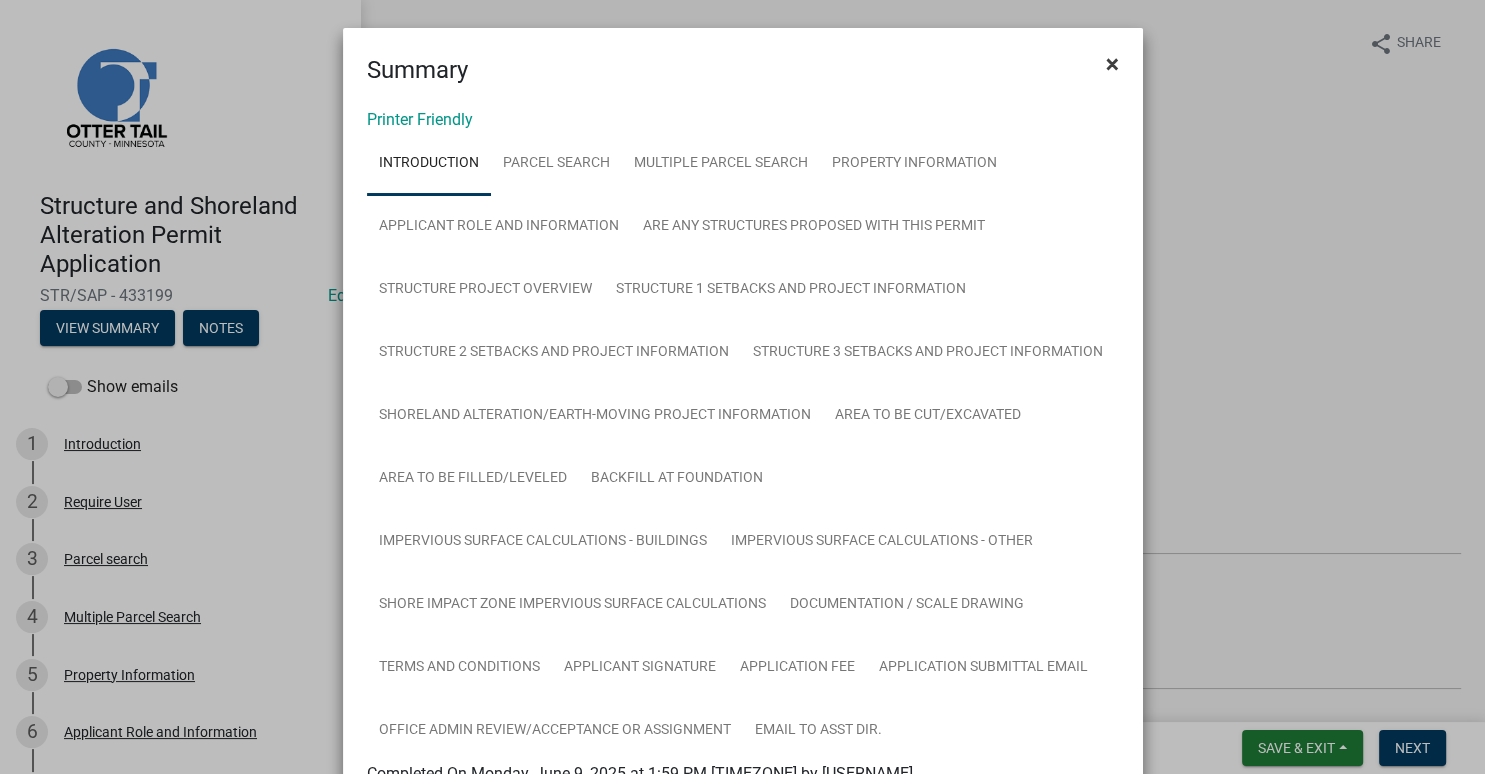 click on "×" 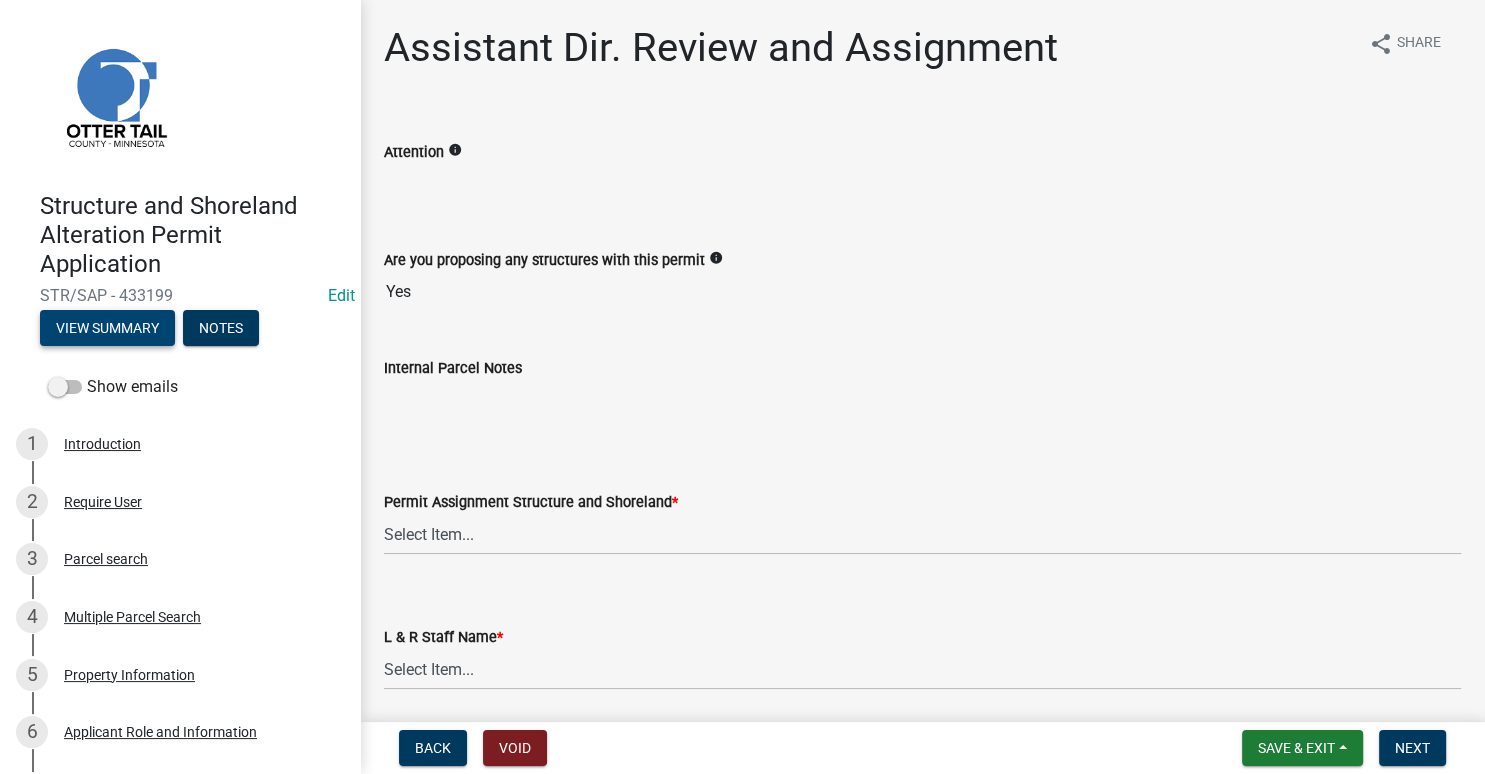 scroll, scrollTop: 71, scrollLeft: 0, axis: vertical 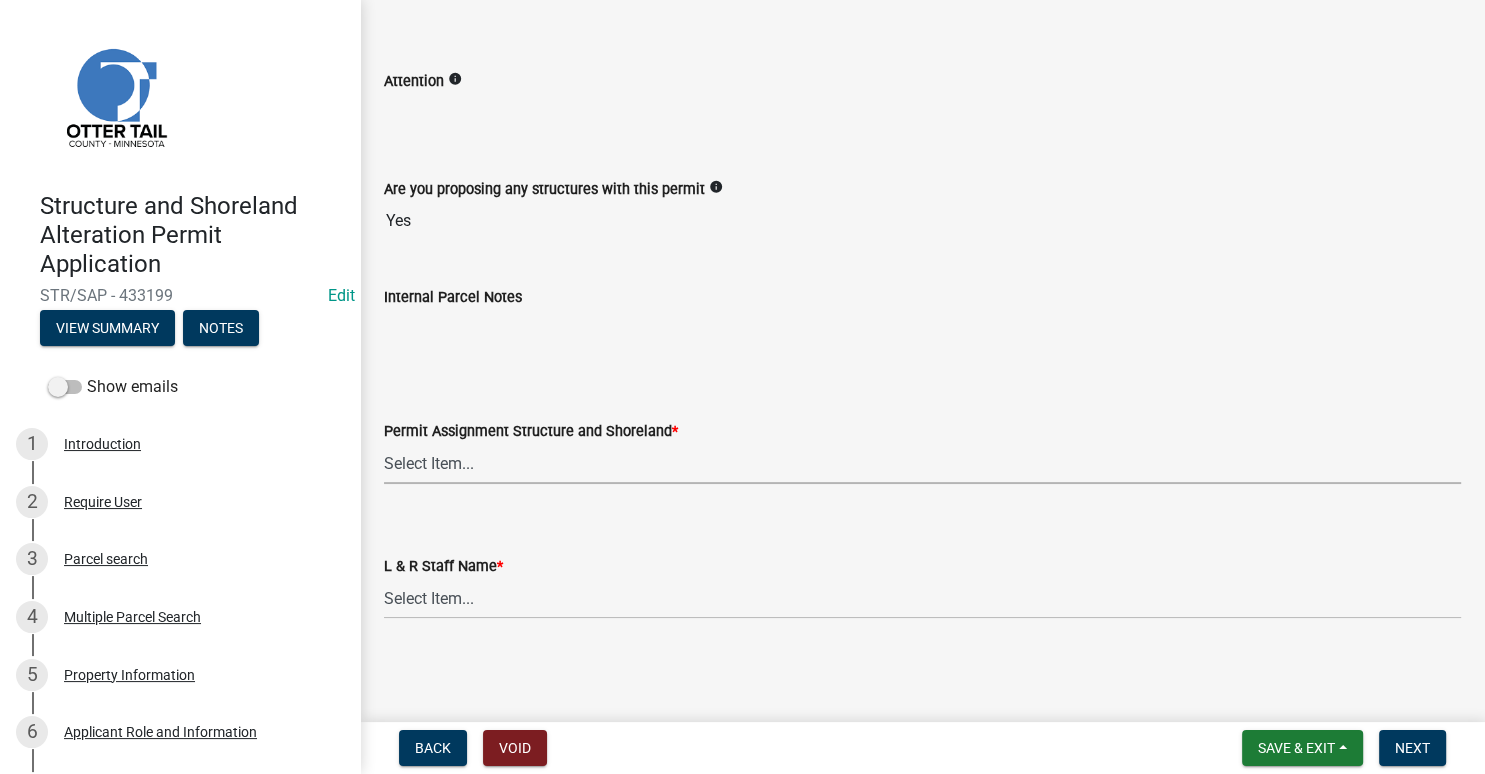 click on "Select Item...   Alexis Newark (anewark@ottertailcounty.gov)   Amy Busko (abusko@ottertailcounty.gov)   Andrea Perales (aperales@ottertailcounty.gov)   Brittany Tollefson (btollefson@ottertailcounty.gov)   Chris LeClair (cleclair@ottertailcounty.gov)   Courtney Roth (croth@ottertailcounty.gov)   Elizabeth Plaster (eplaster@ottertailcounty.gov)   Emma Swenson (eswenson@ottertailcounty.gov)   Eric Babolian (ebabolian@ottertailcounty.gov)   Kyle Westergard (kwestergard@ottertailcounty.gov)   Lindsey Hanson (lhanson@ottertailcounty.gov)   Michelle Jevne (mjevne@ottertailcounty.gov)   Noah Brenden (brenden@ottertailcounty.gov)   Sheila Dahl (sdahl@ottertailcounty.gov)" at bounding box center (922, 463) 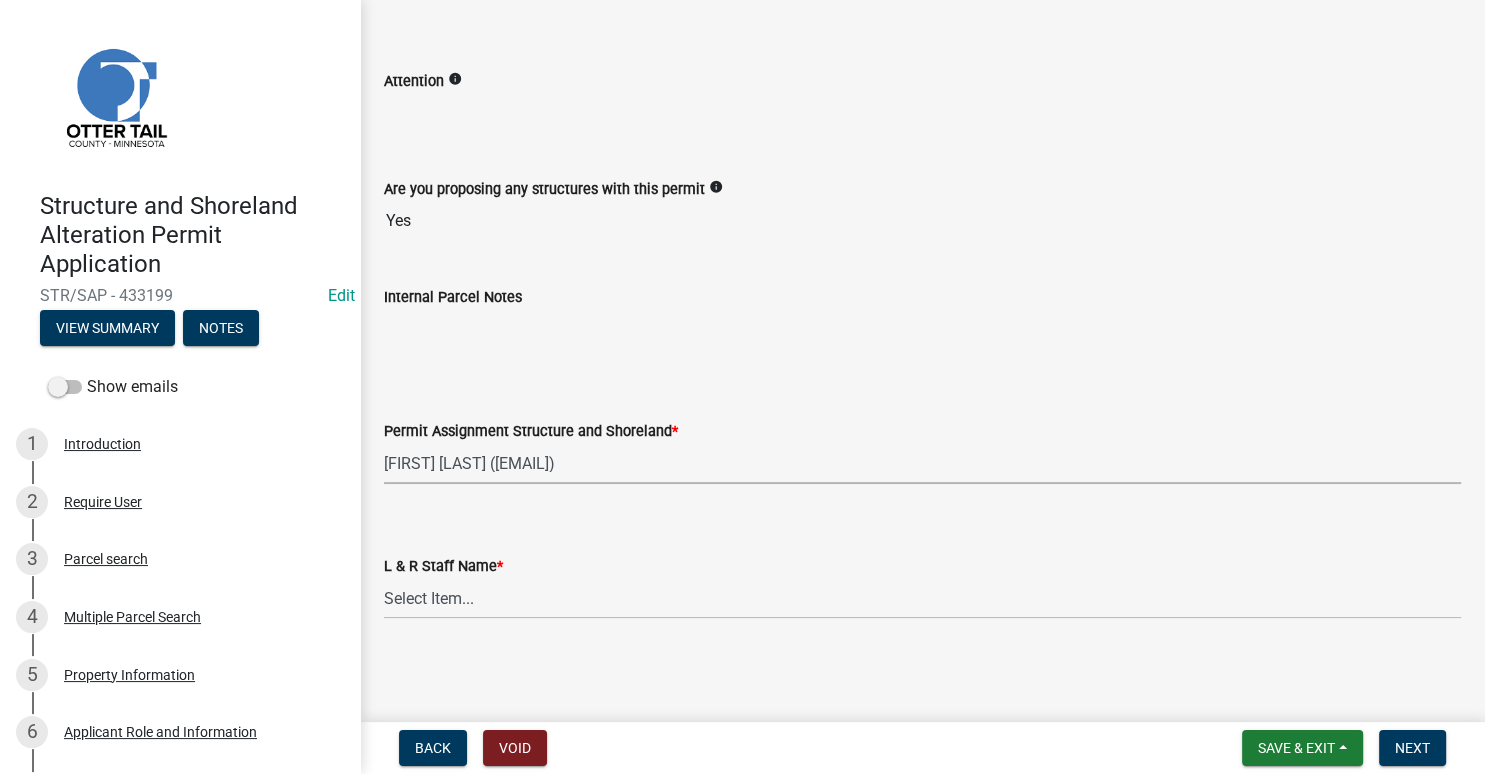click on "Emma Swenson (eswenson@ottertailcounty.gov)" at bounding box center (0, 0) 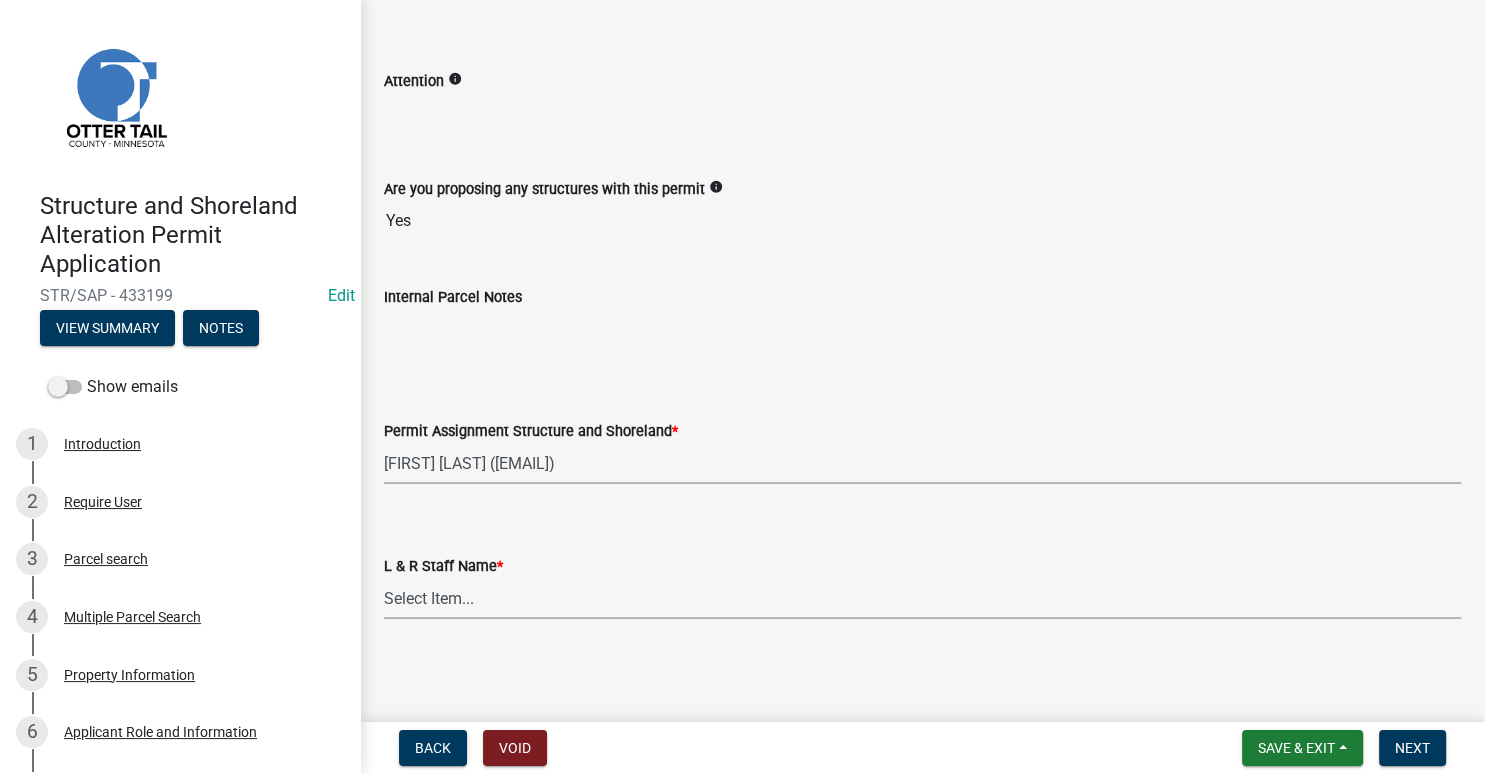 click on "Select Item...   Alexis Newark   Amy Busko   Andrea Perales   Brittany Tollefson   Christopher LeClair   Courtney Roth   Elizabeth Plaster   Emma Swenson   Eric Babolian   Kyle Westergard   Lindsey Hanson   Michelle Jevne   Noah Brenden   Sheila Dahl" at bounding box center (922, 598) 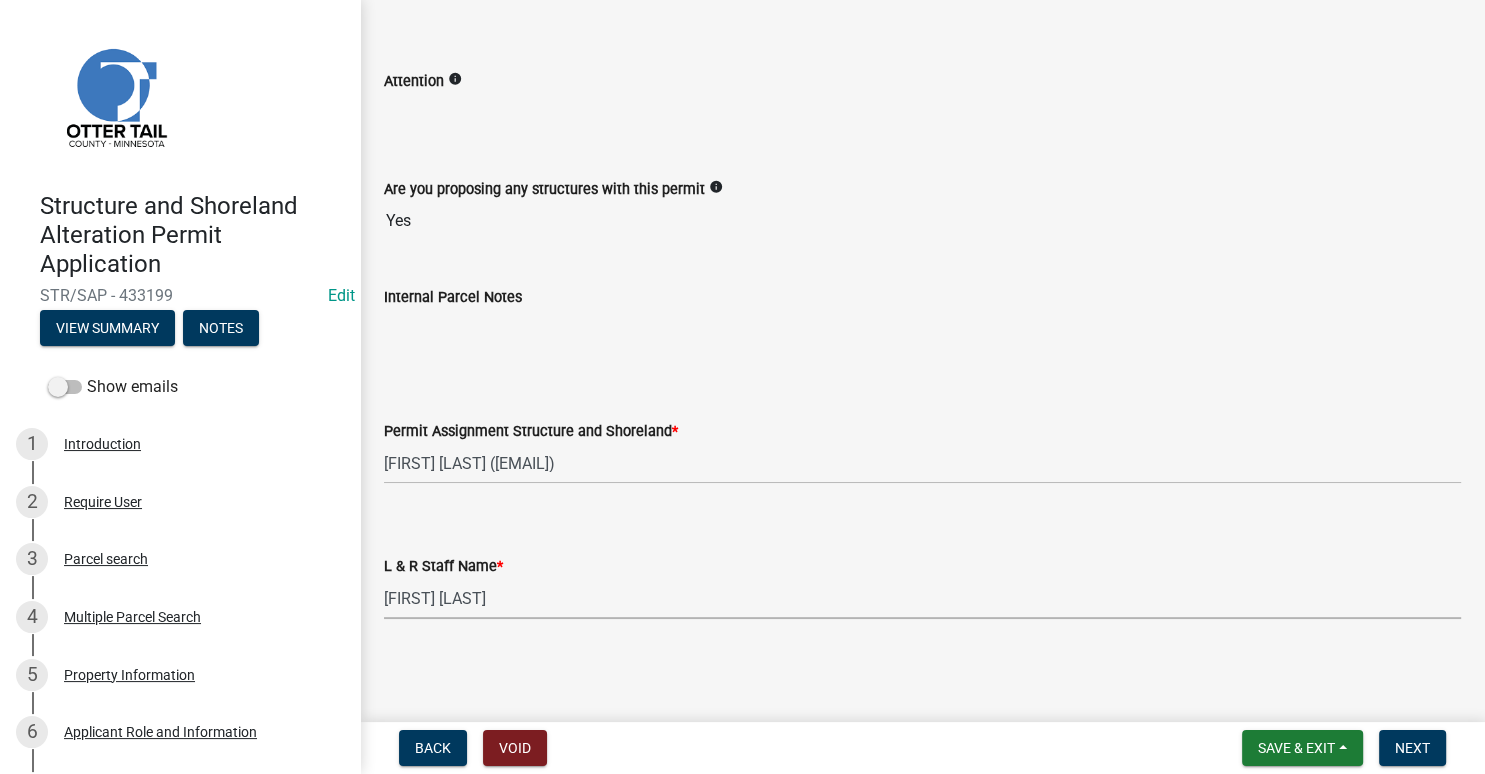 click on "Emma Swenson" at bounding box center [0, 0] 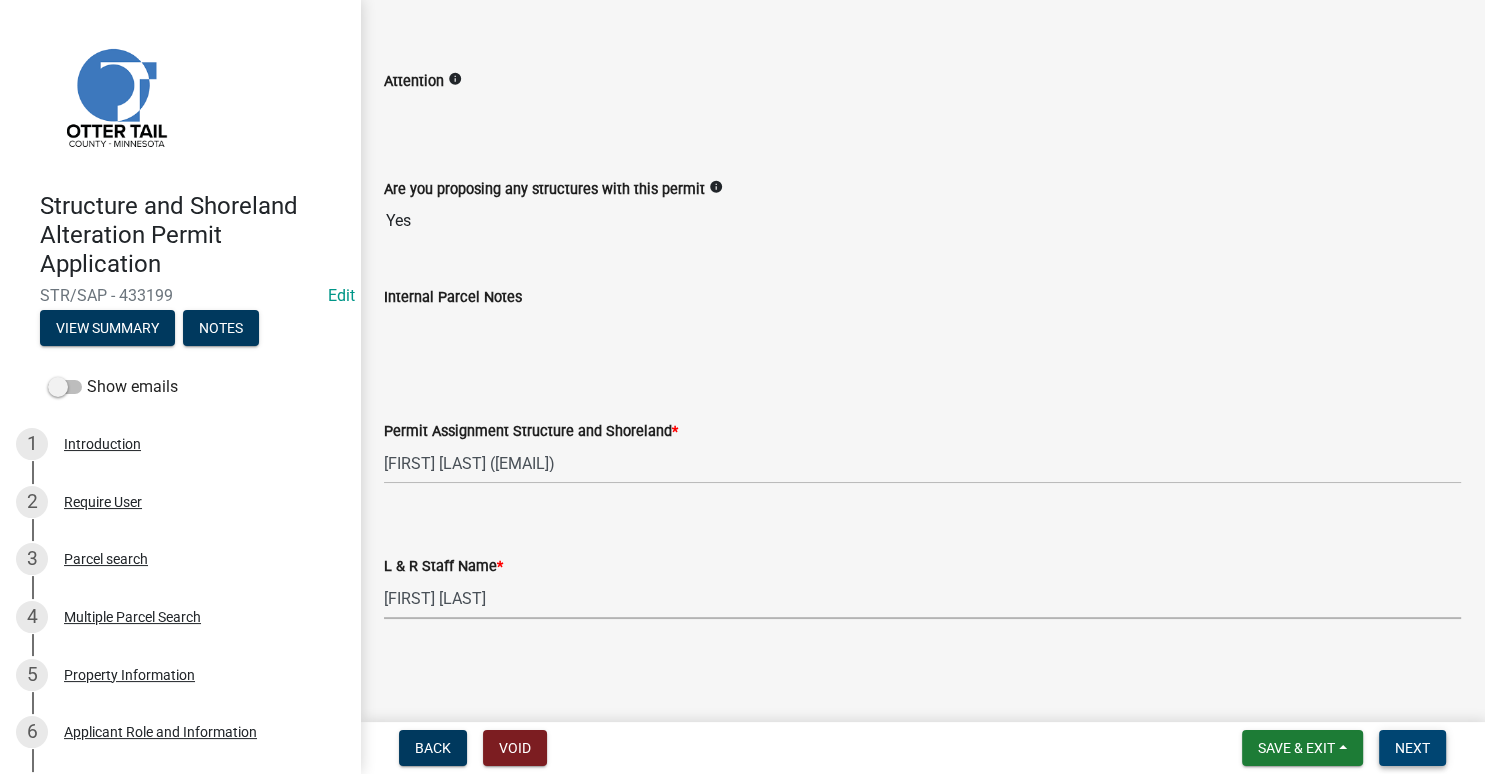 click on "Next" at bounding box center (1412, 748) 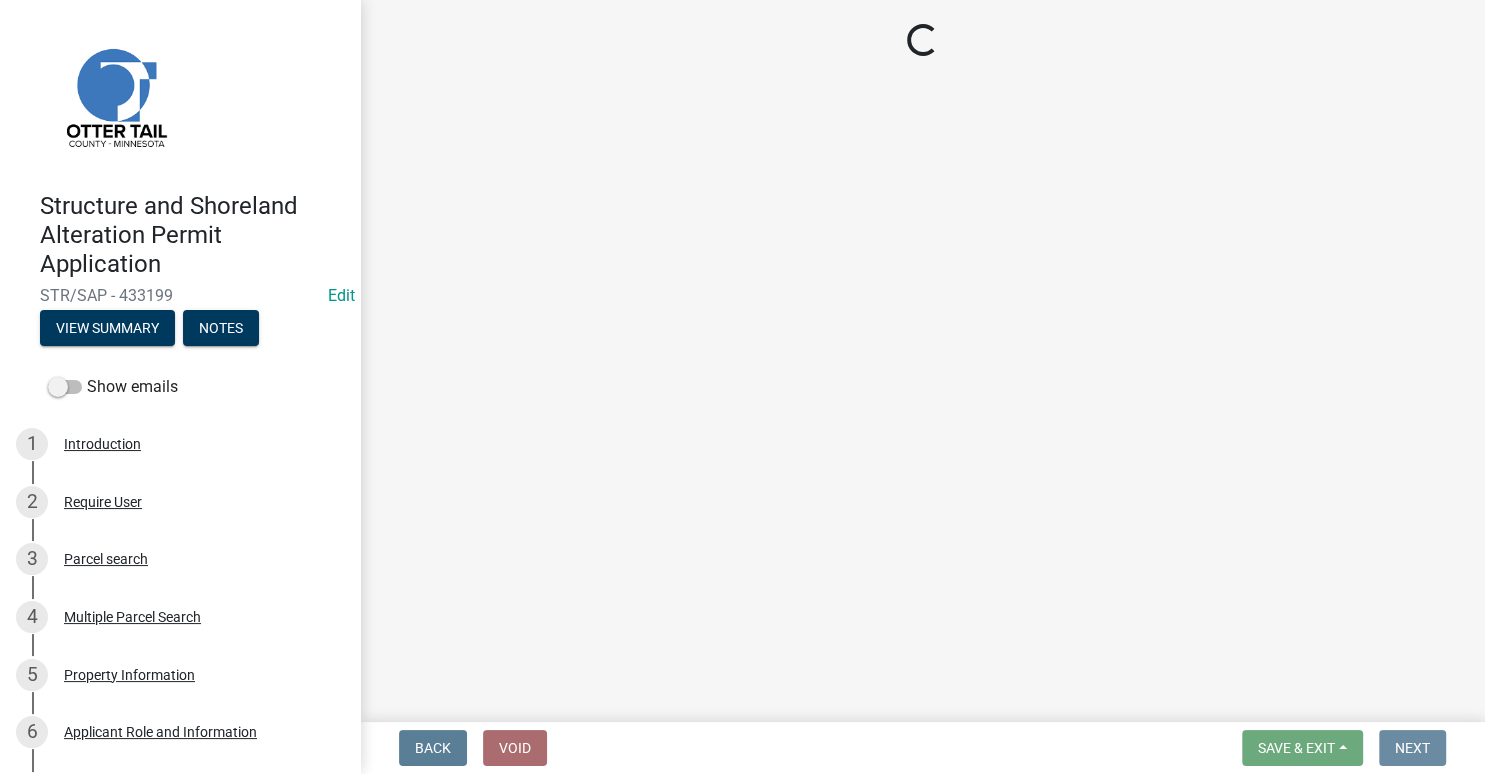 scroll, scrollTop: 0, scrollLeft: 0, axis: both 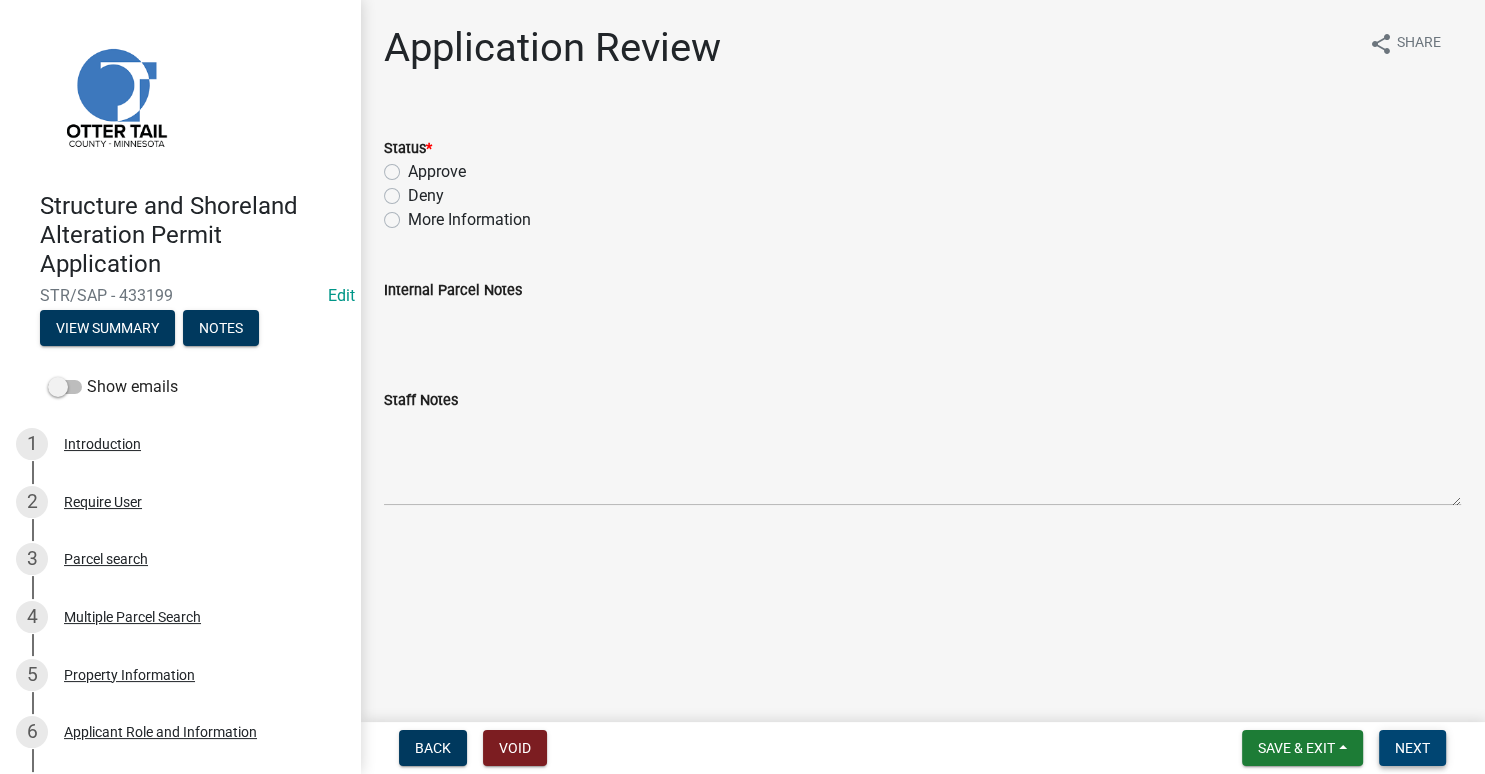 click on "Next" at bounding box center [1412, 748] 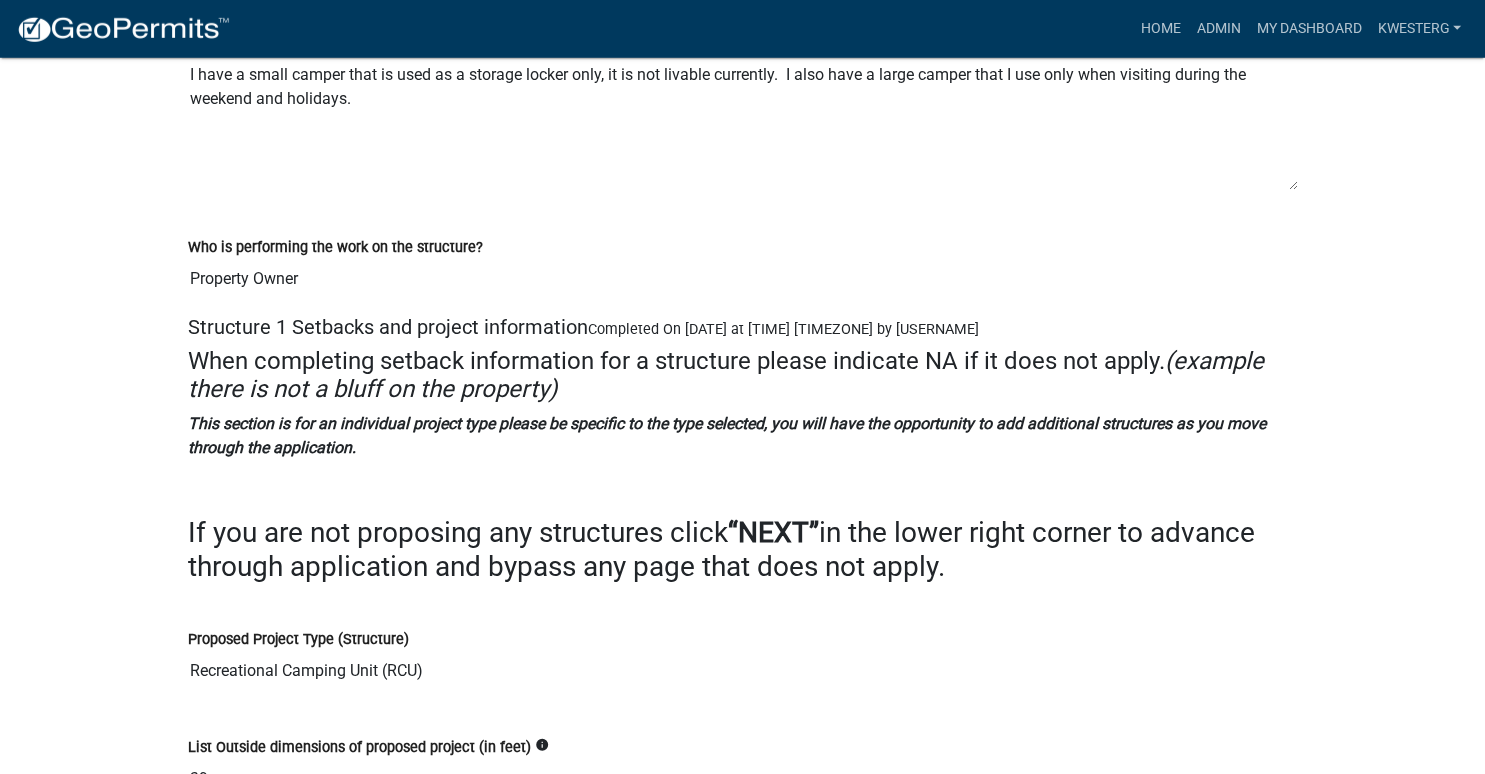 scroll, scrollTop: 5200, scrollLeft: 0, axis: vertical 